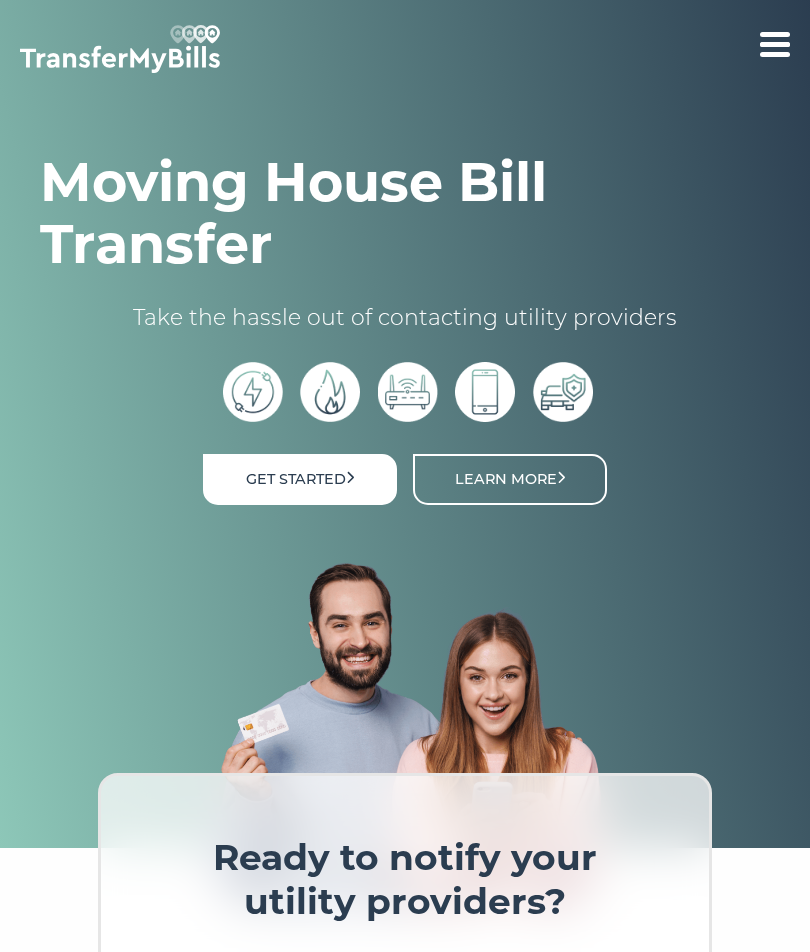 scroll, scrollTop: 0, scrollLeft: 0, axis: both 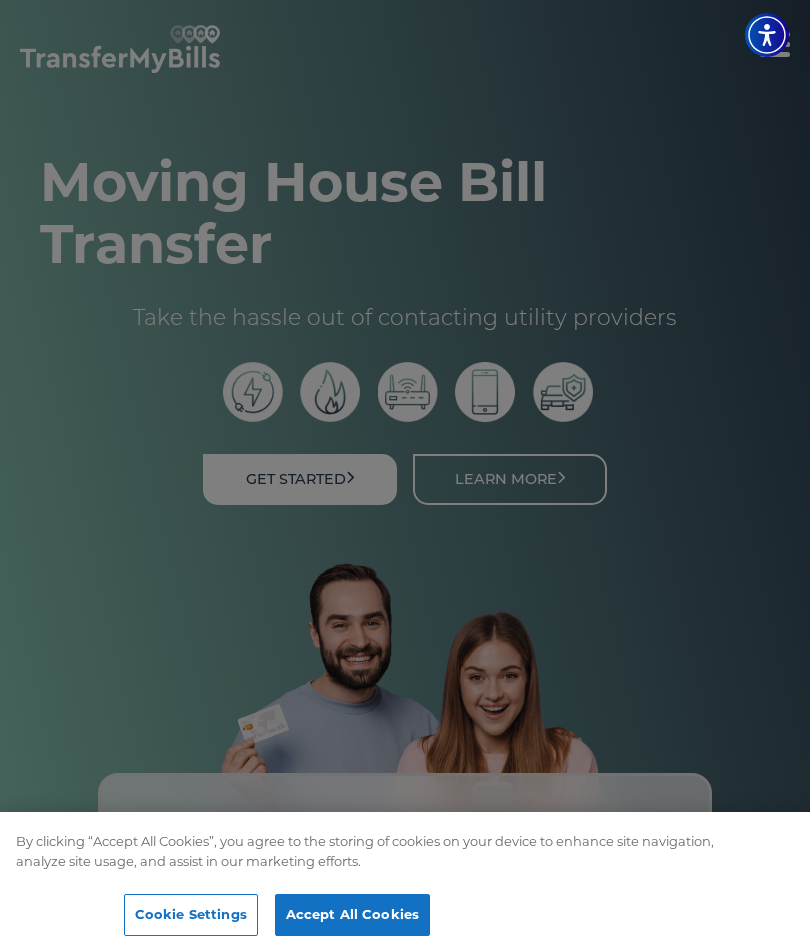 click on "Accept All Cookies" at bounding box center [352, 915] 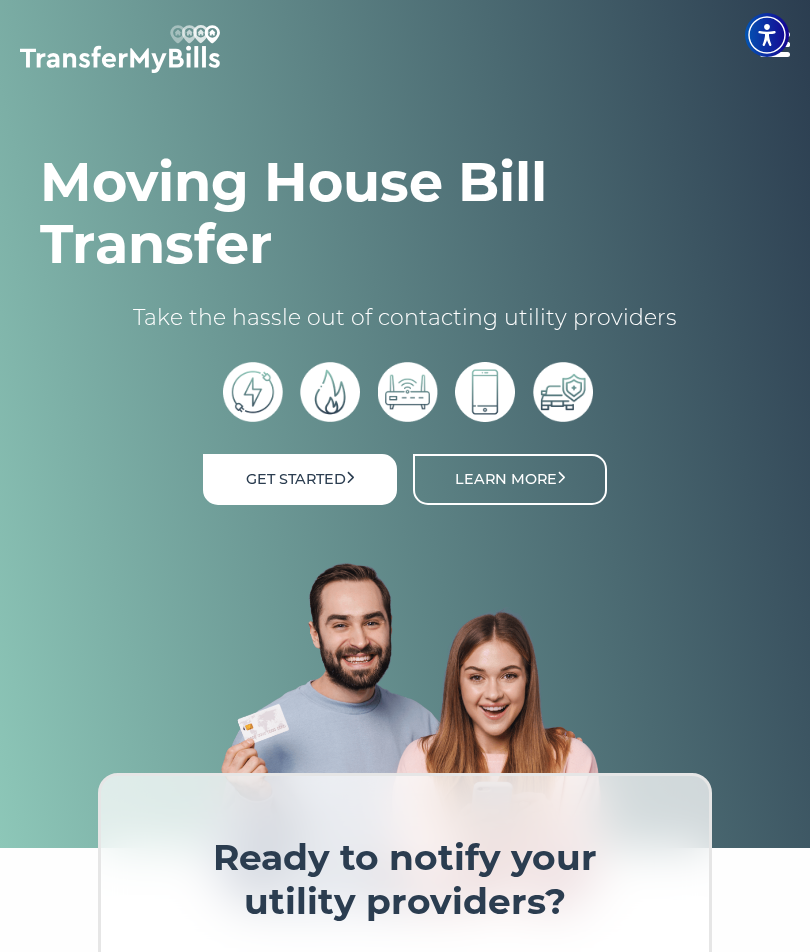scroll, scrollTop: 0, scrollLeft: 0, axis: both 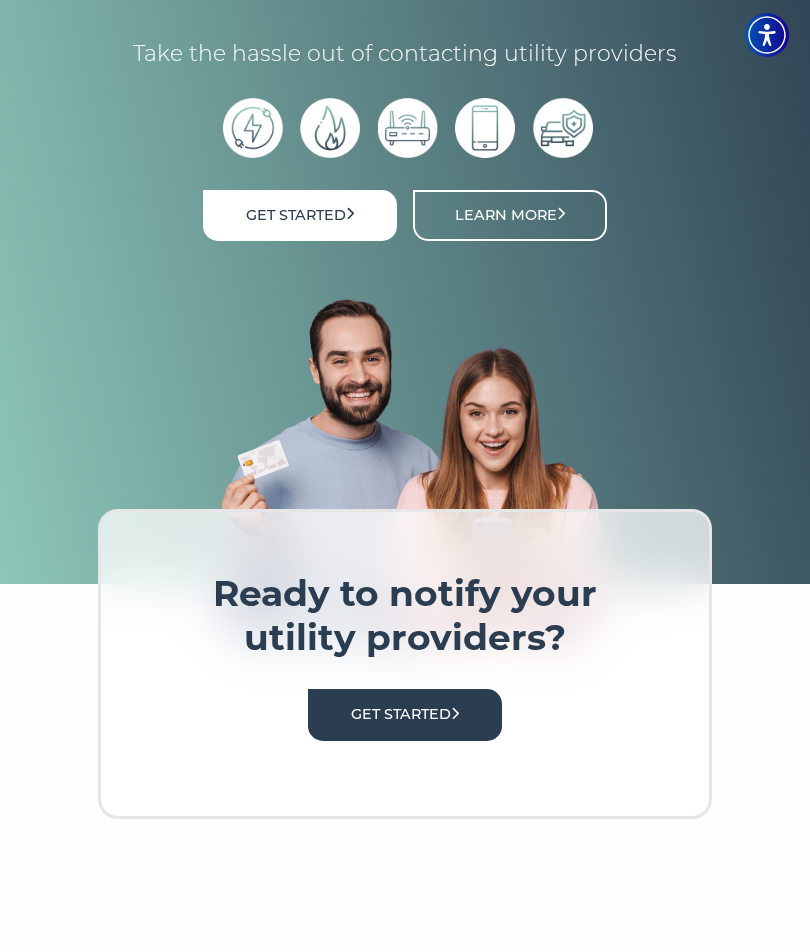 click on "Get Started" at bounding box center [405, 714] 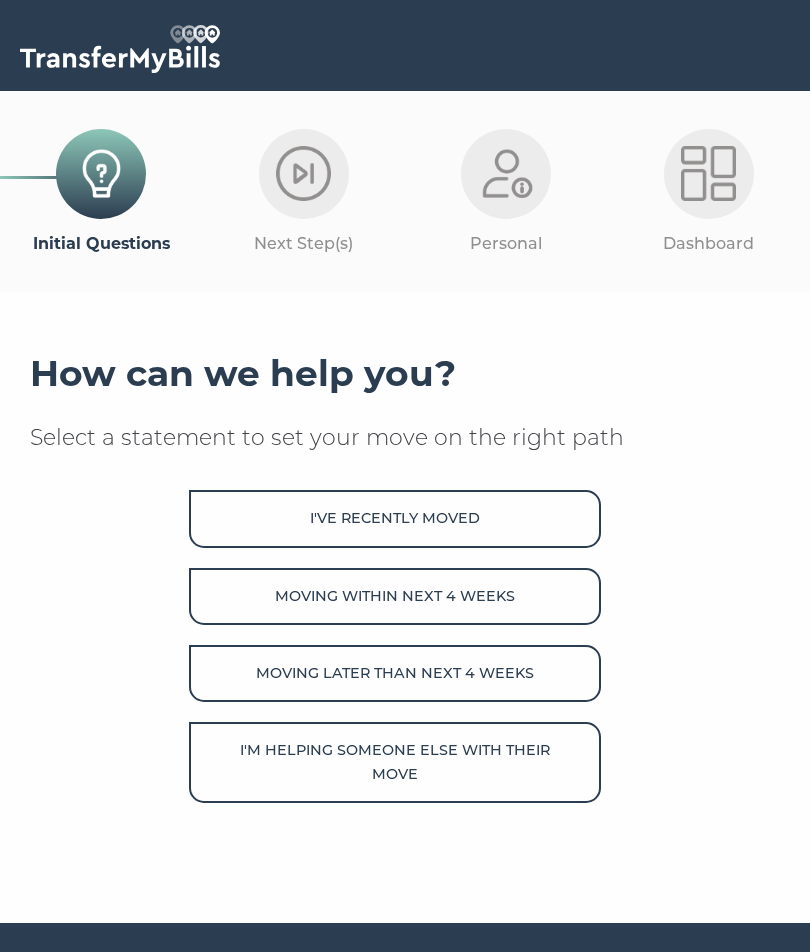scroll, scrollTop: 0, scrollLeft: 0, axis: both 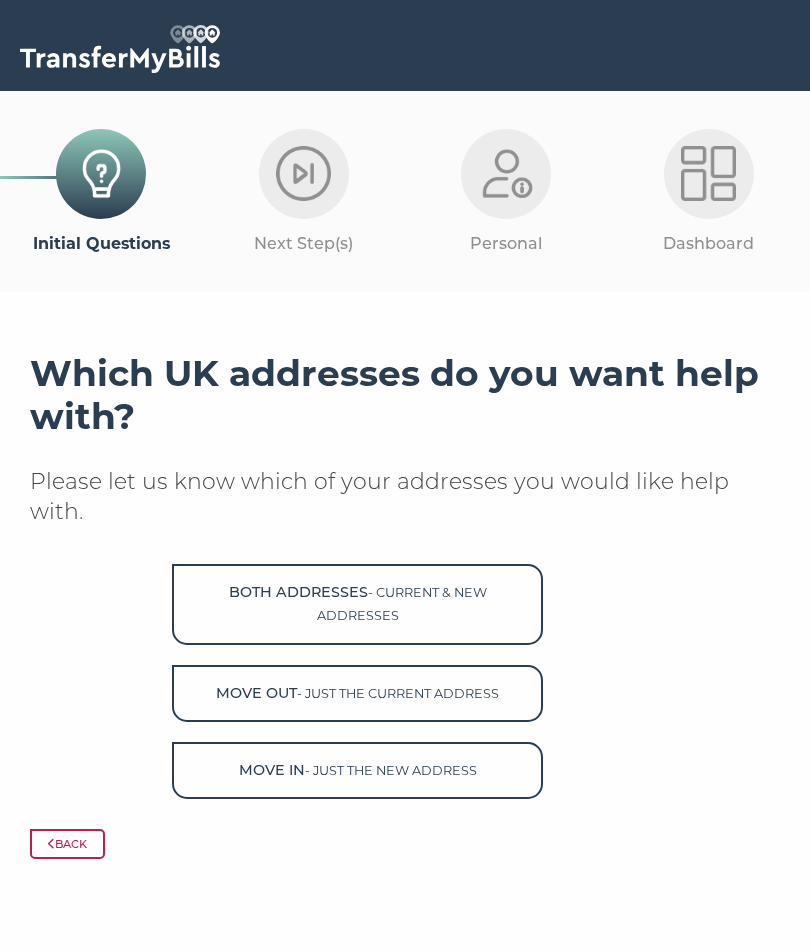 click on "Which UK addresses do you want help with? Please let us know which of your addresses you would like help with. Both Addresses   - [ADDRESS] & new addresses Move Out  - just the [ADDRESS] address Move in   - just the new address  Back" at bounding box center (405, 613) 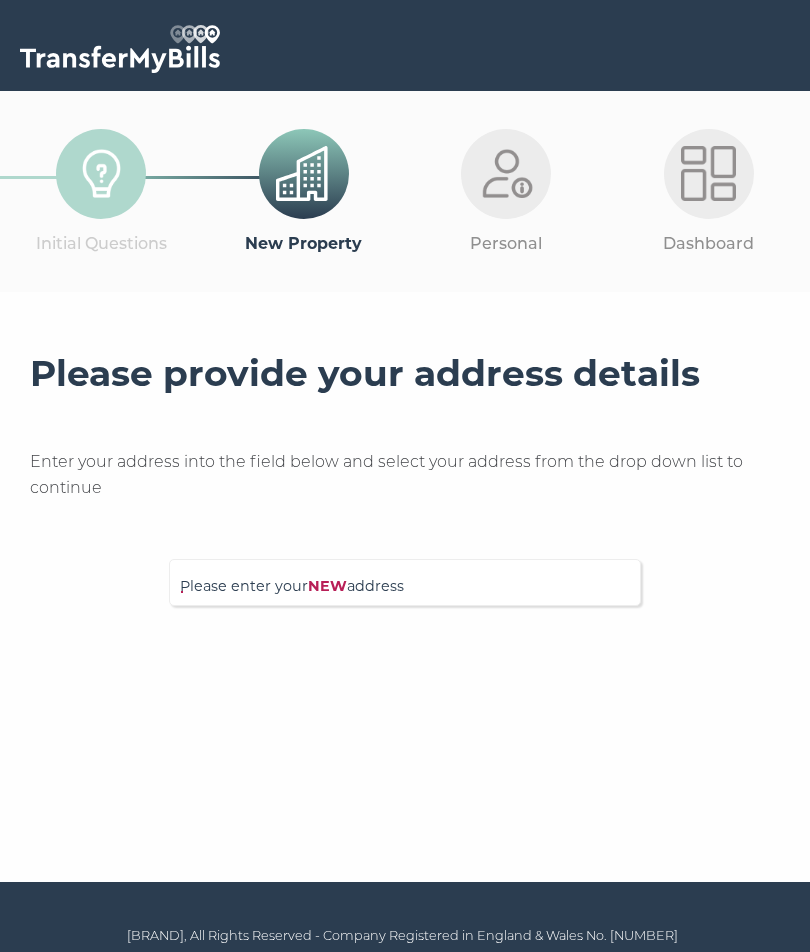 scroll, scrollTop: 0, scrollLeft: 0, axis: both 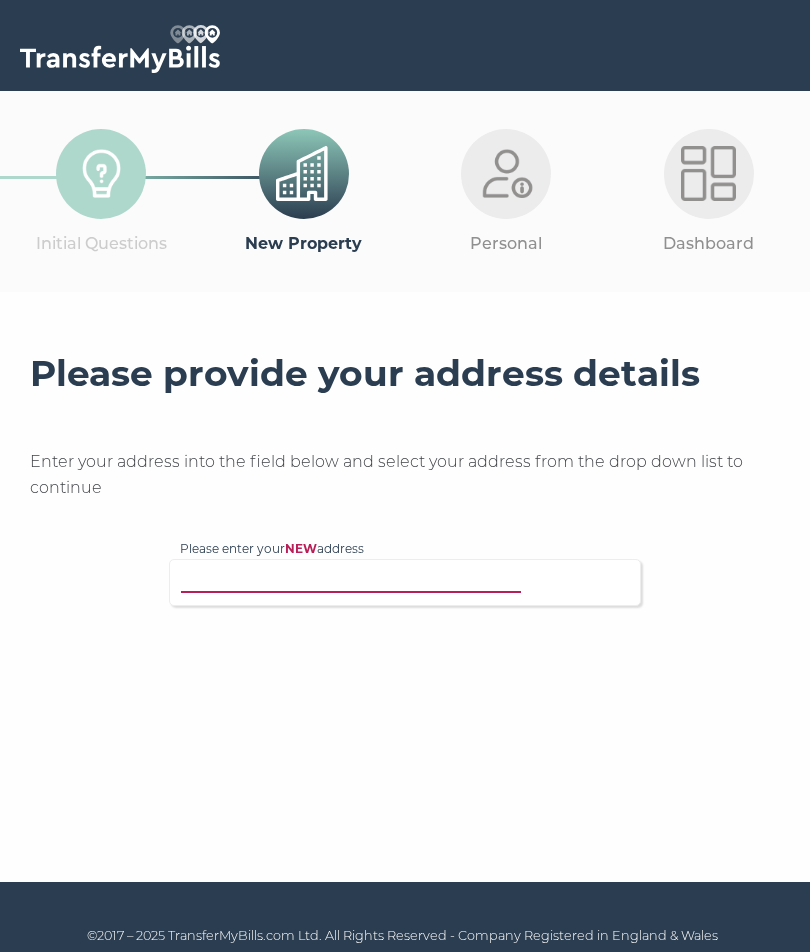 click on "Please enter your  NEW  address" at bounding box center (355, 580) 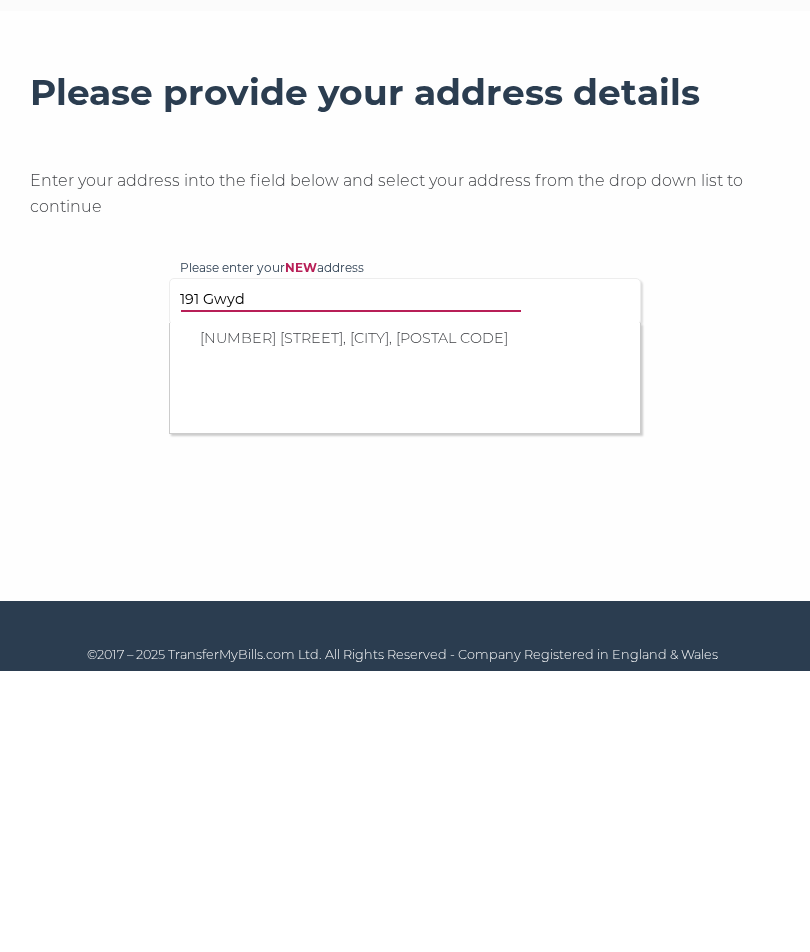 type on "191 Gwyd" 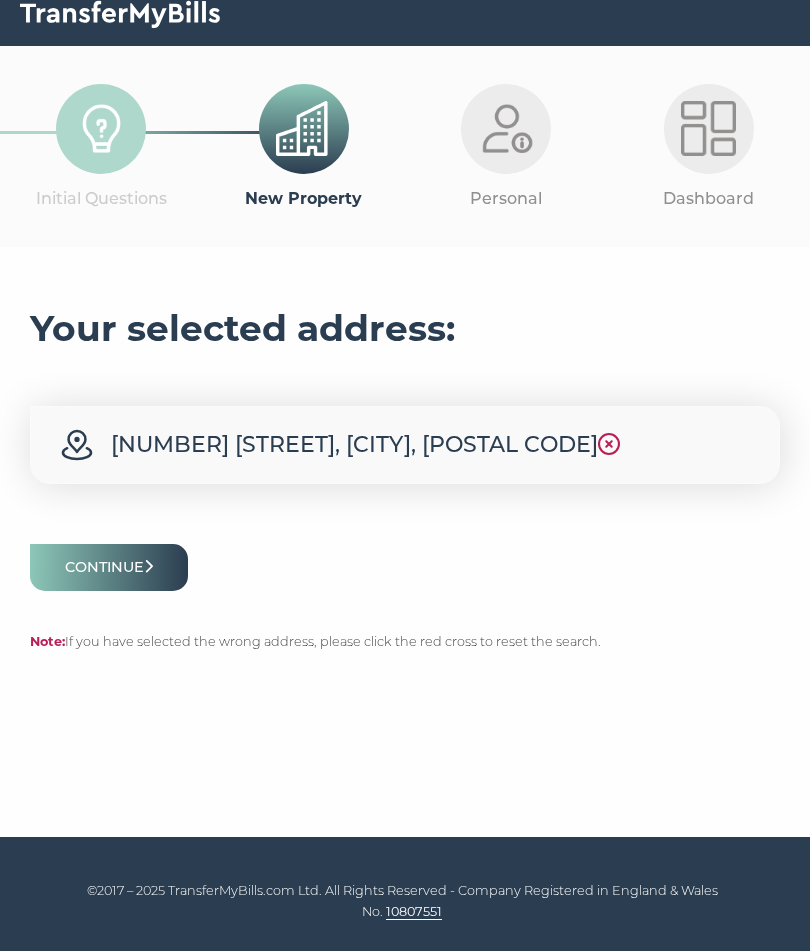 click at bounding box center [148, 567] 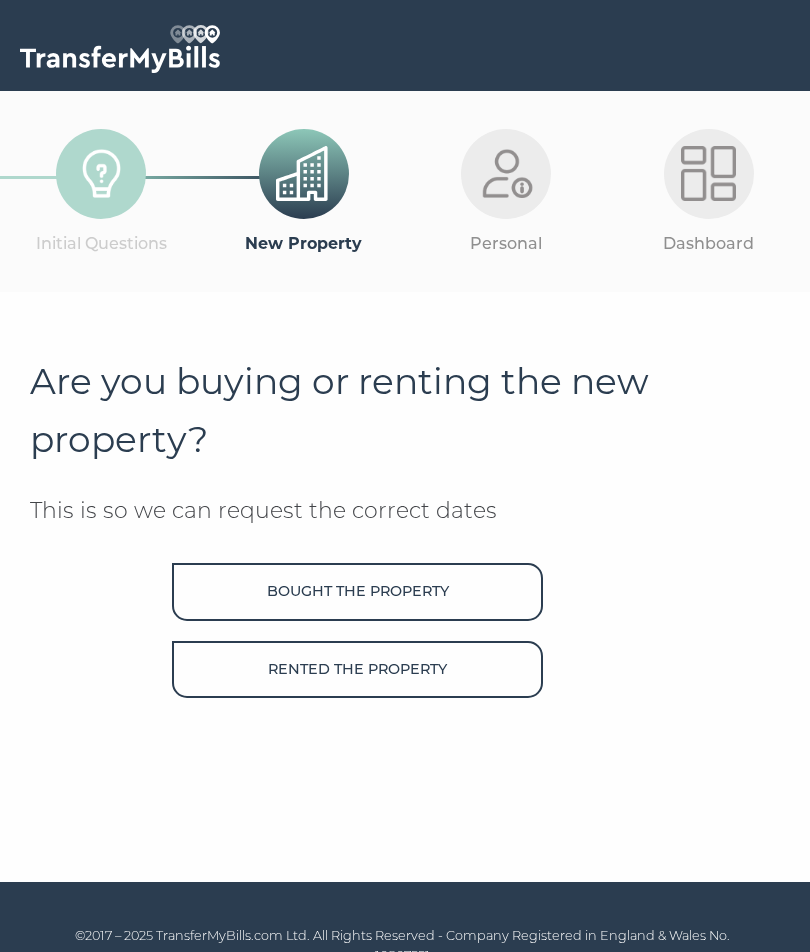 scroll, scrollTop: 0, scrollLeft: 0, axis: both 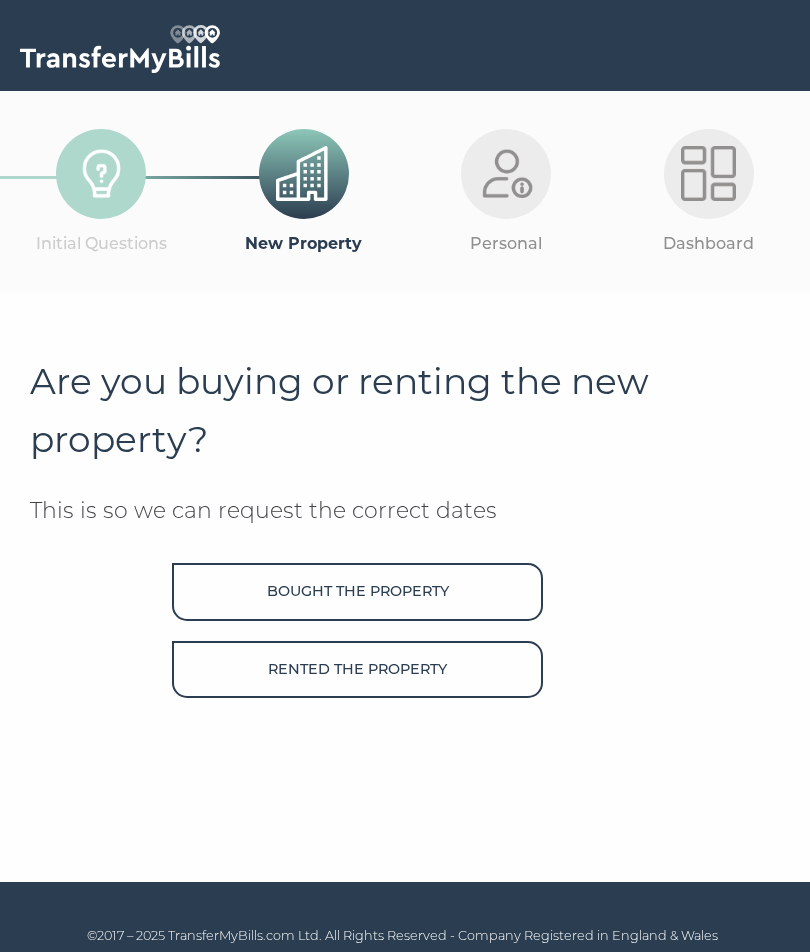 click on "Rented the property" at bounding box center [357, 669] 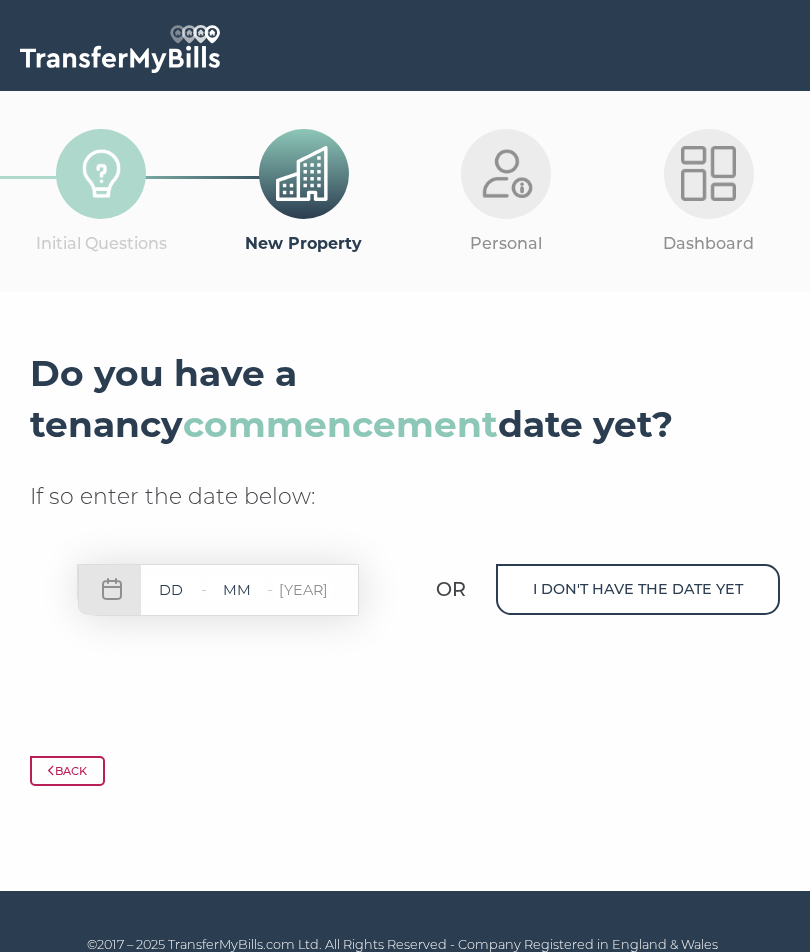 click at bounding box center [171, 589] 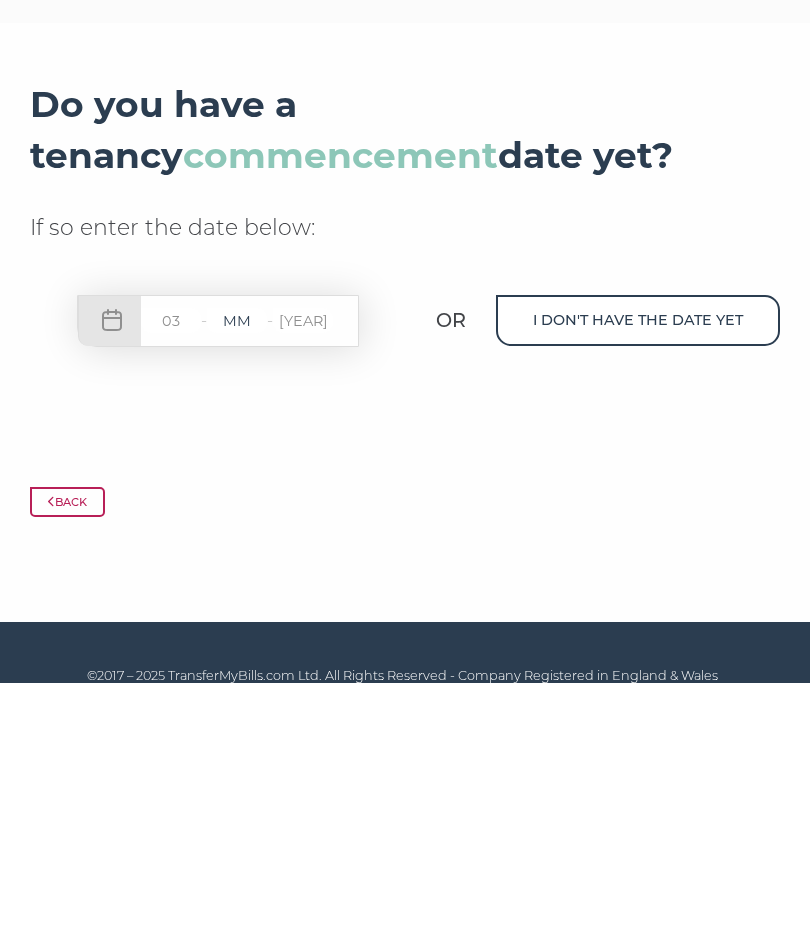 type on "03" 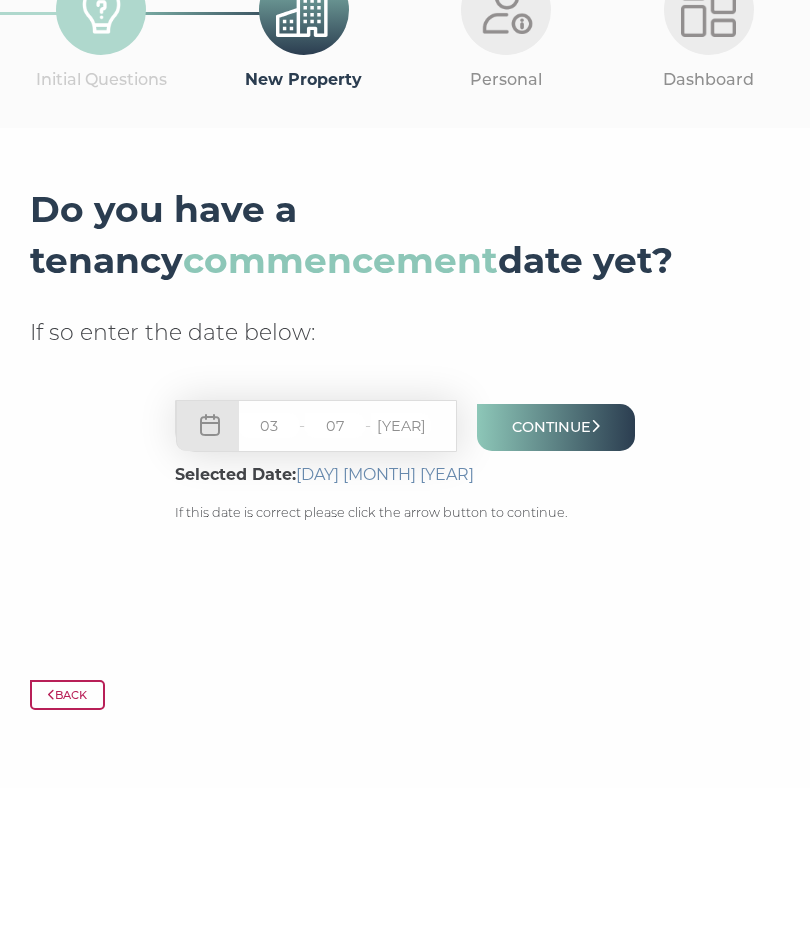 type on "07" 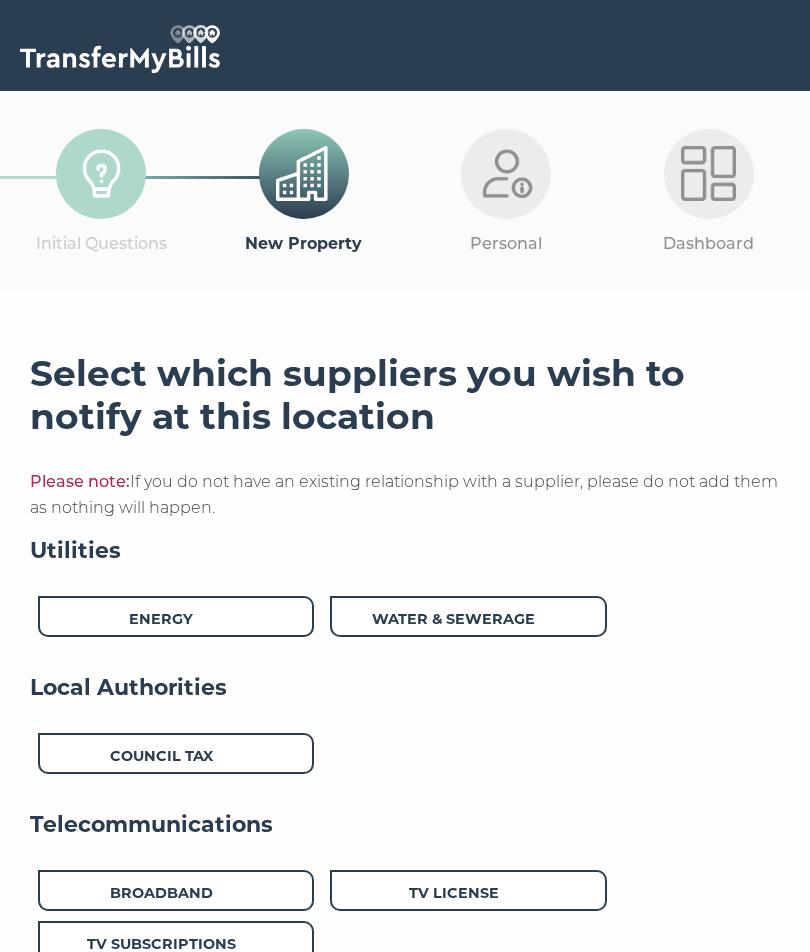 scroll, scrollTop: 0, scrollLeft: 0, axis: both 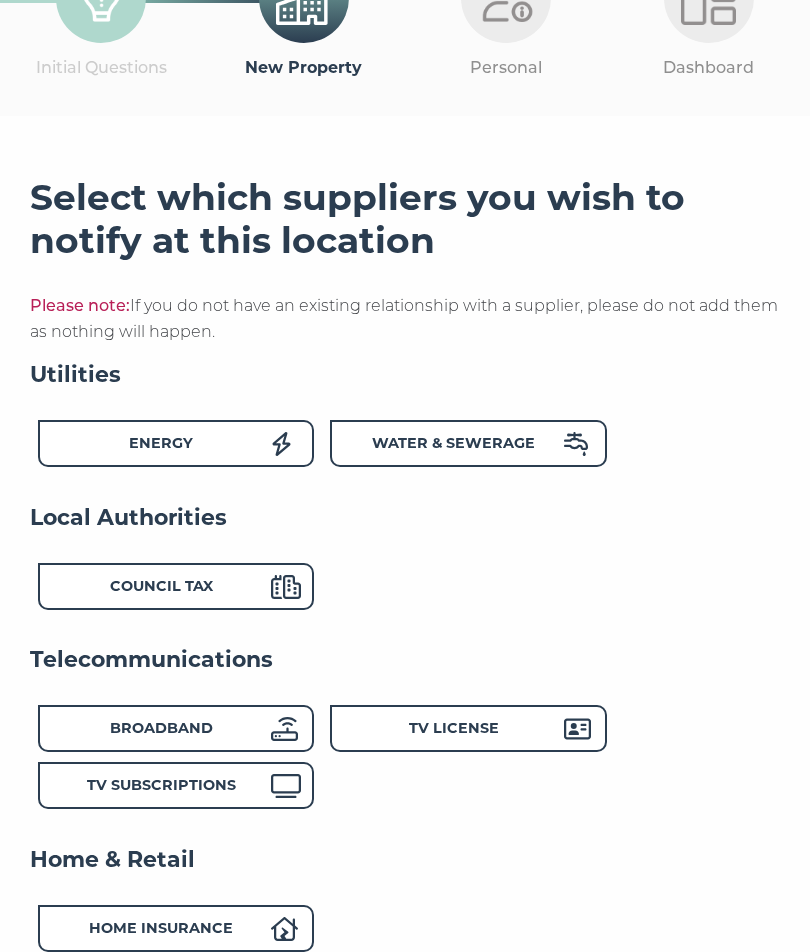 click on "Energy" at bounding box center (176, 444) 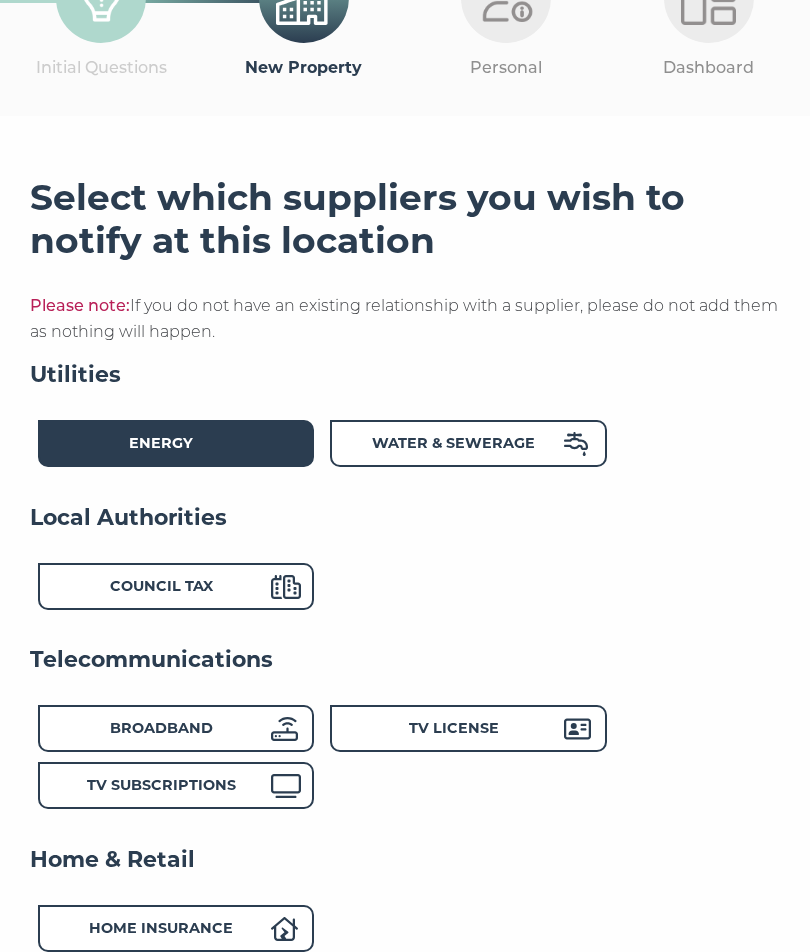 click on "Water & Sewerage" at bounding box center [468, 443] 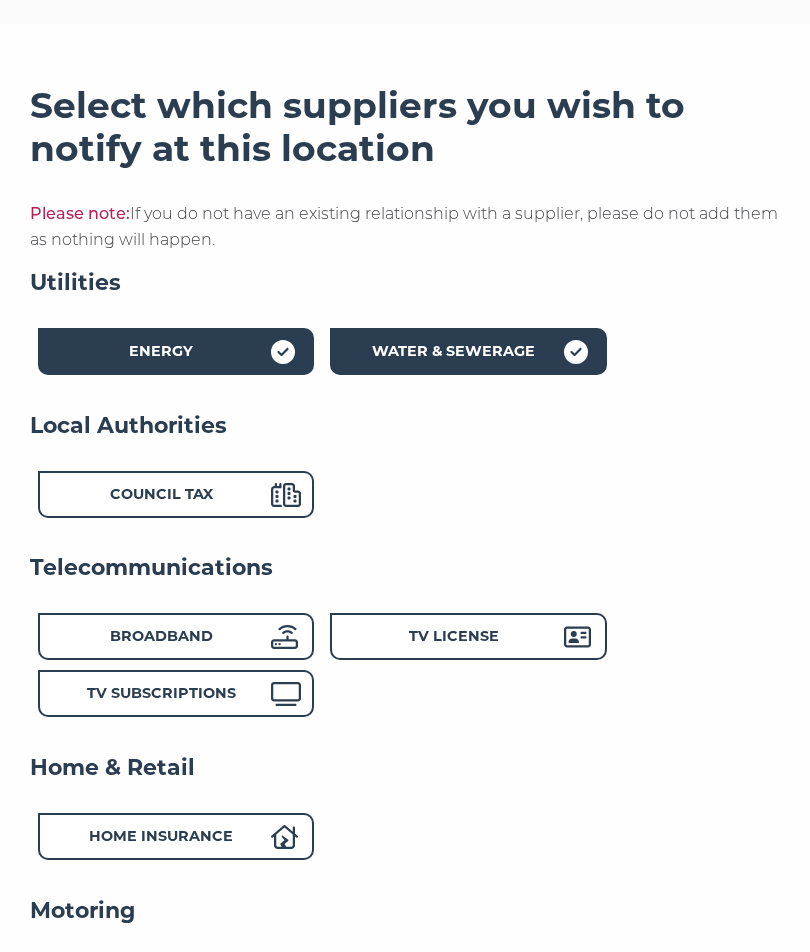 scroll, scrollTop: 275, scrollLeft: 0, axis: vertical 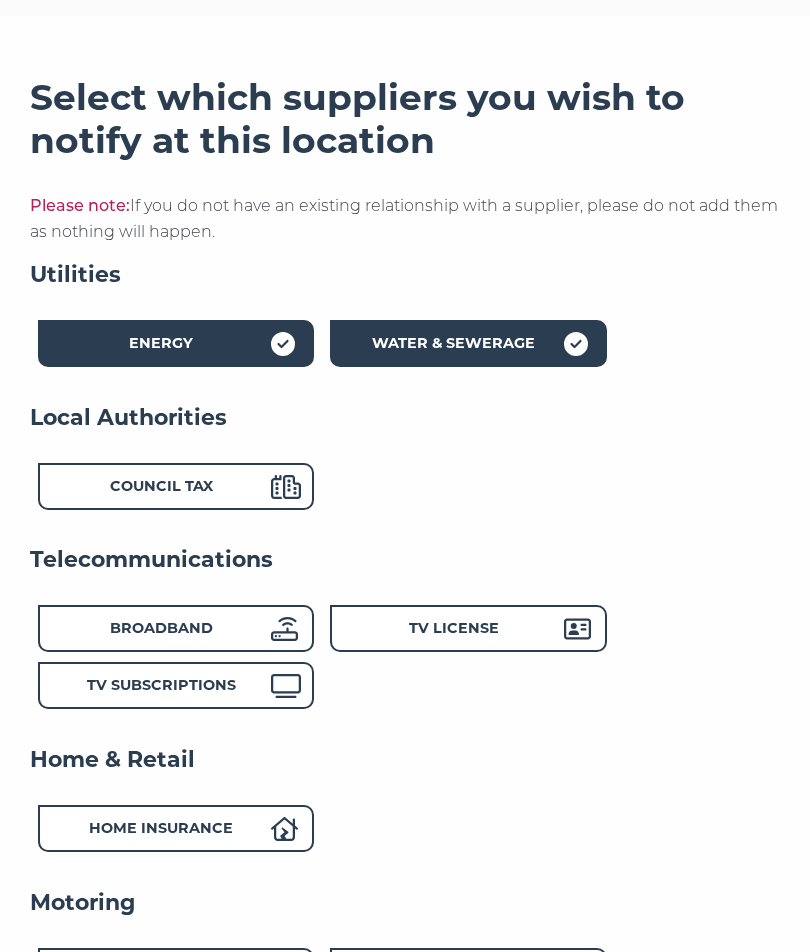 click at bounding box center [286, 488] 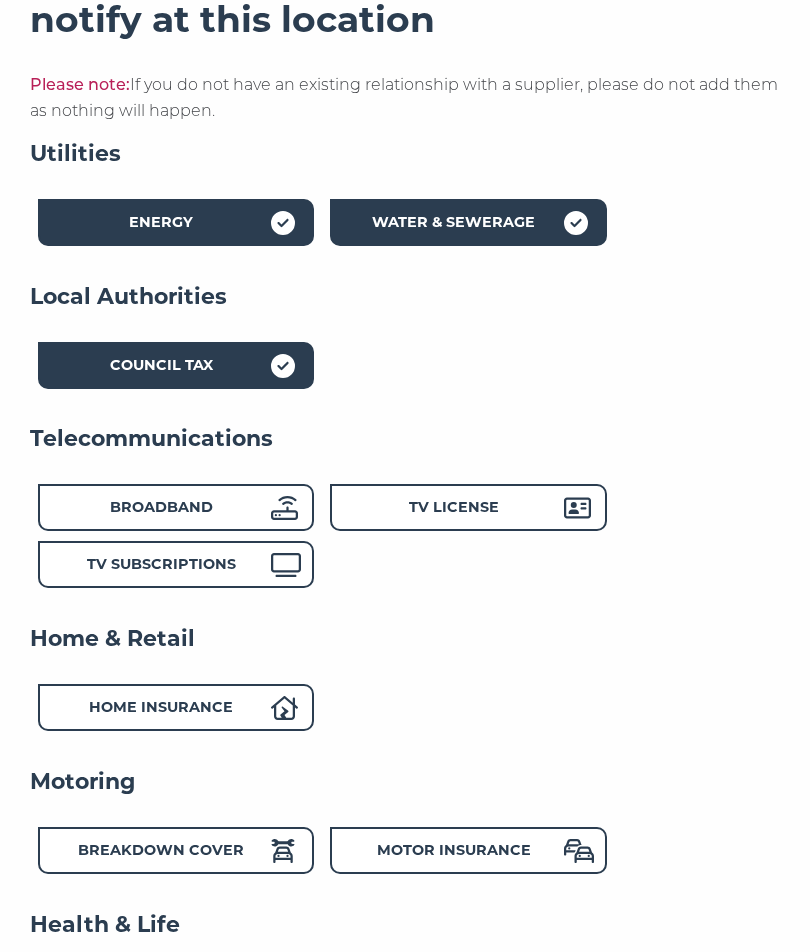 scroll, scrollTop: 407, scrollLeft: 0, axis: vertical 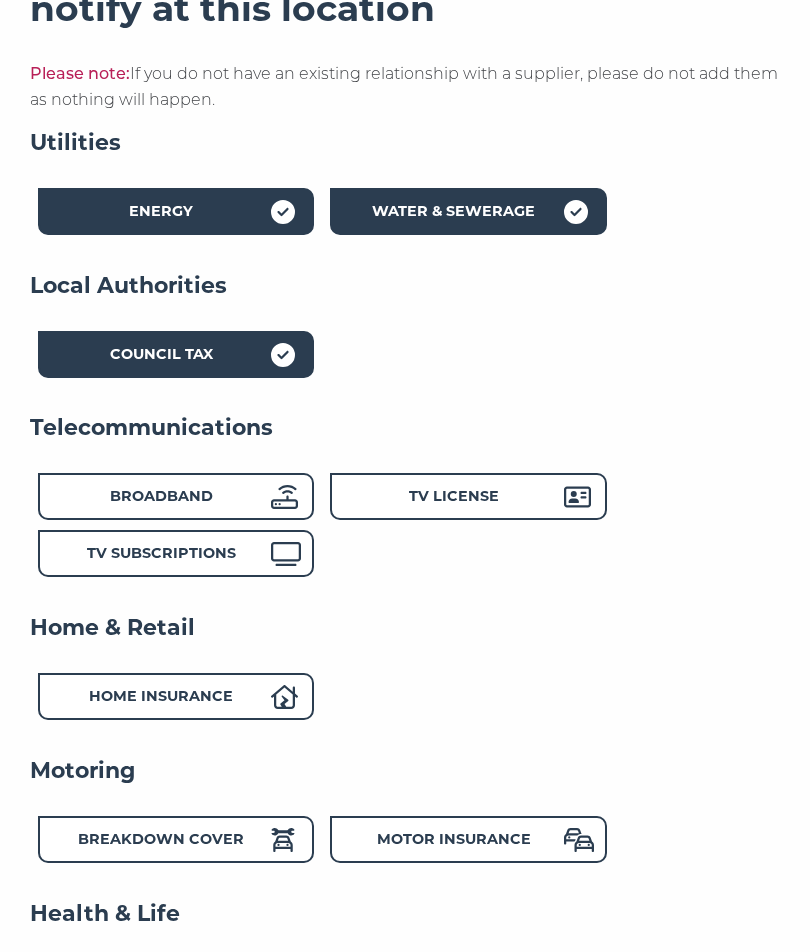 click on "Broadband" at bounding box center [176, 212] 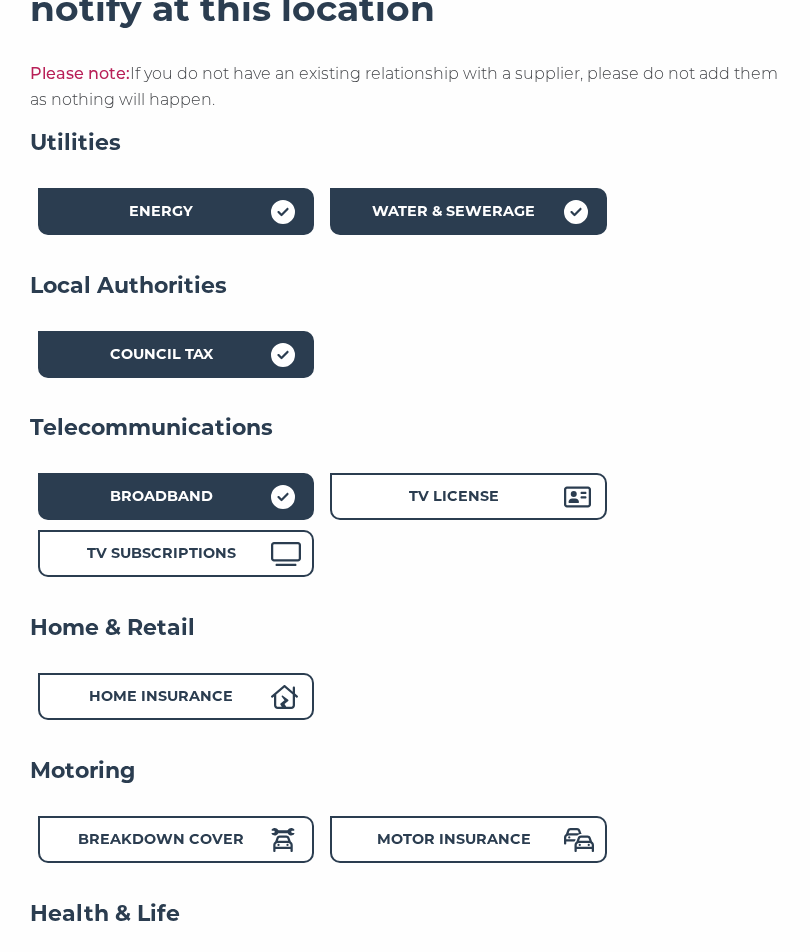 click on "TV License" at bounding box center (468, 211) 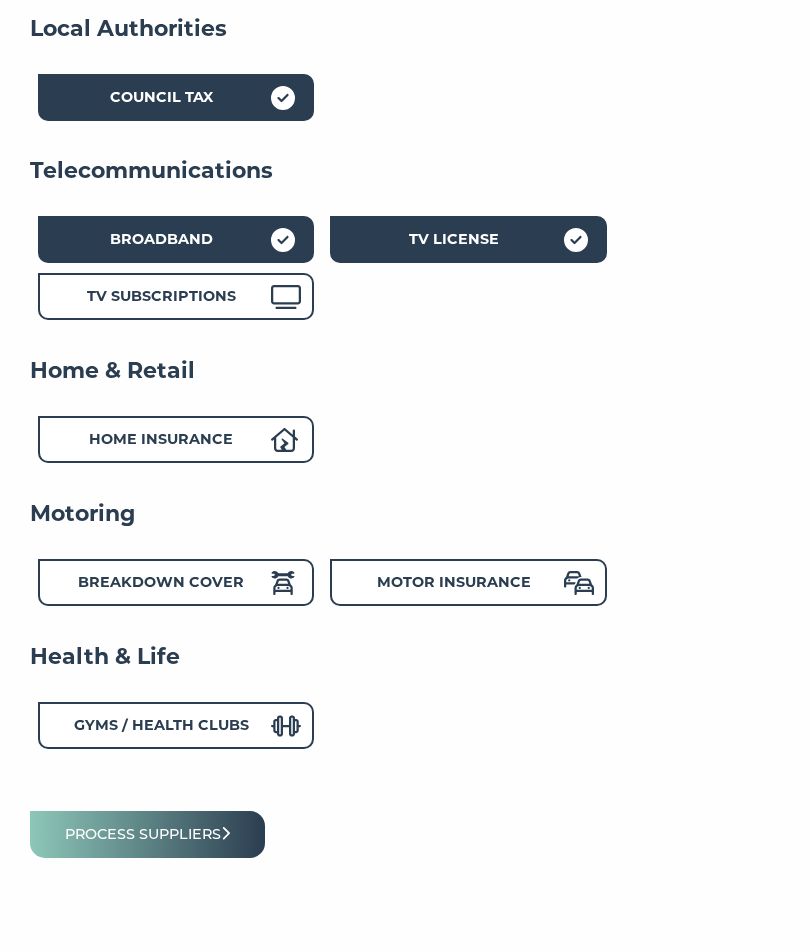 scroll, scrollTop: 697, scrollLeft: 0, axis: vertical 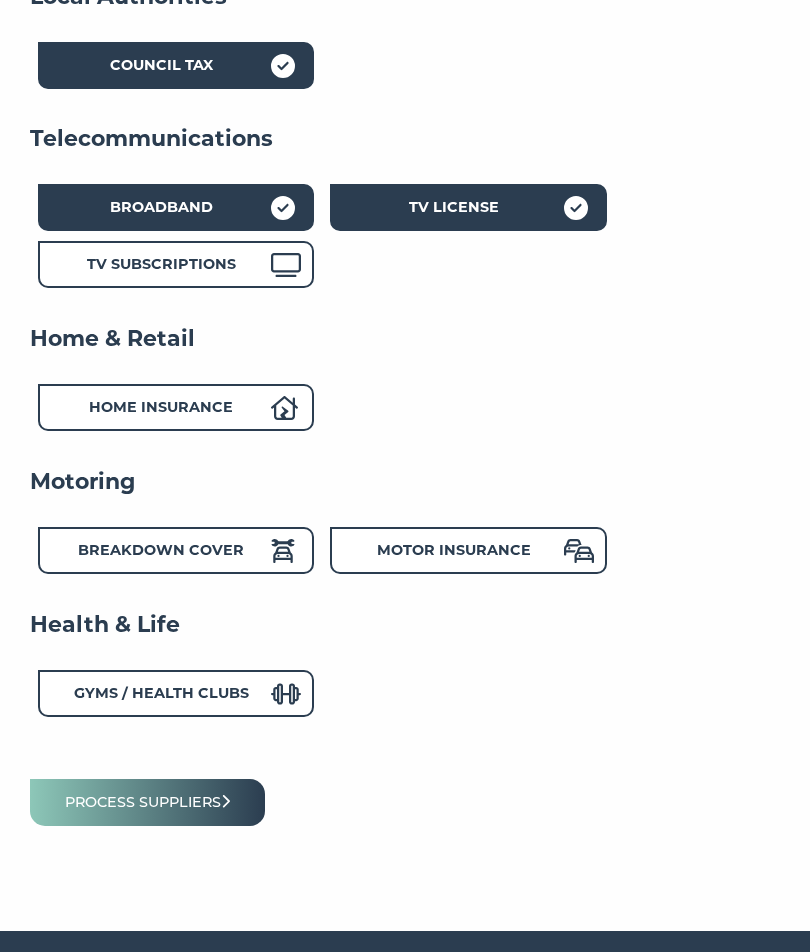 click on "Process suppliers" at bounding box center [147, 802] 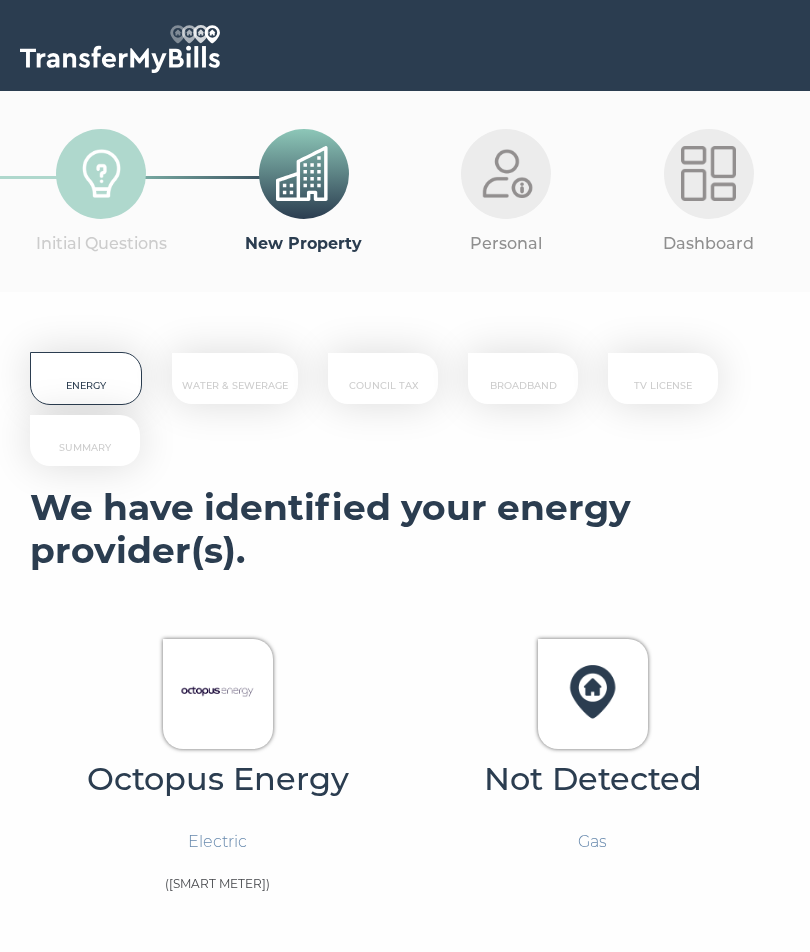 scroll, scrollTop: 0, scrollLeft: 0, axis: both 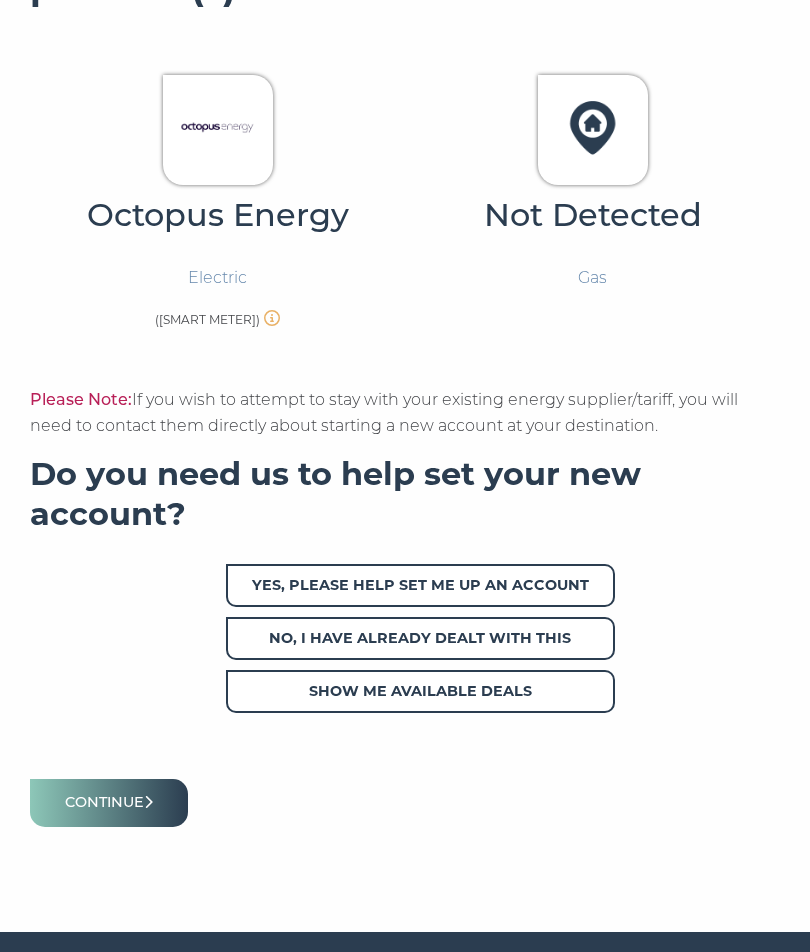 click on "Yes, please help set me up an account" at bounding box center (421, 585) 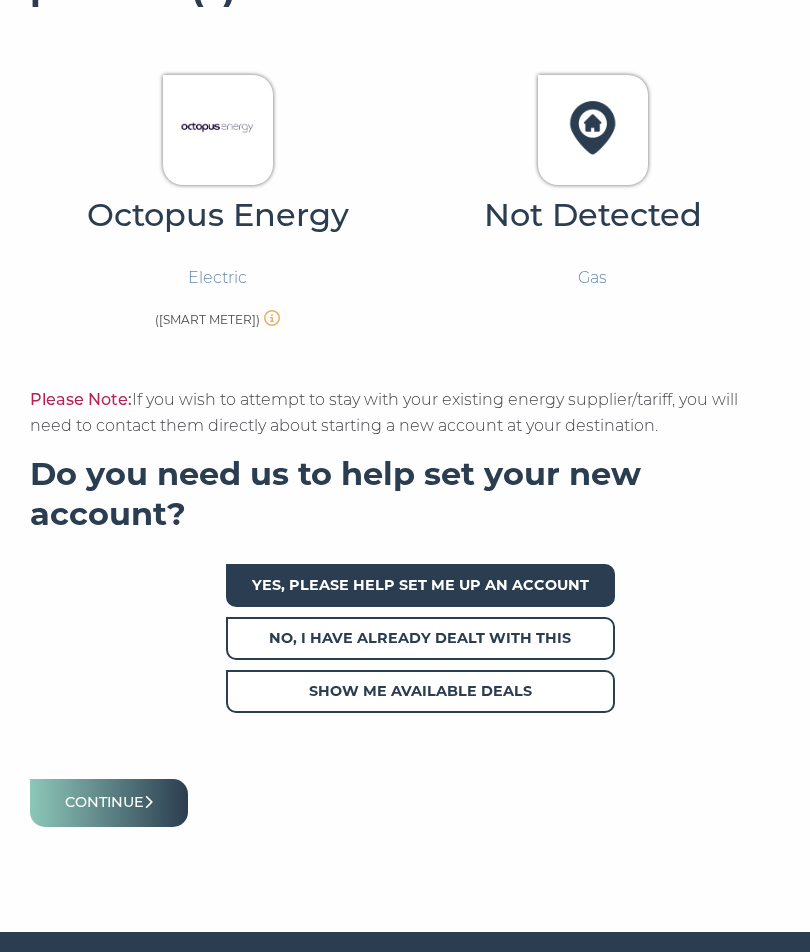 click on "Yes, please help set me up an account" at bounding box center [421, 585] 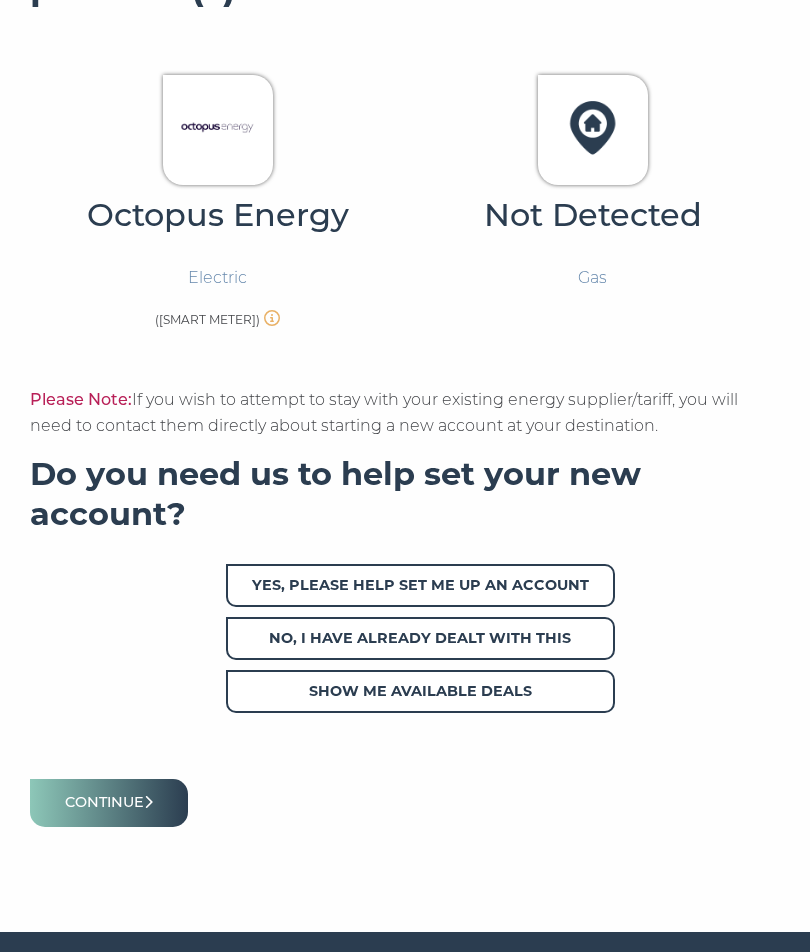 click at bounding box center (148, 802) 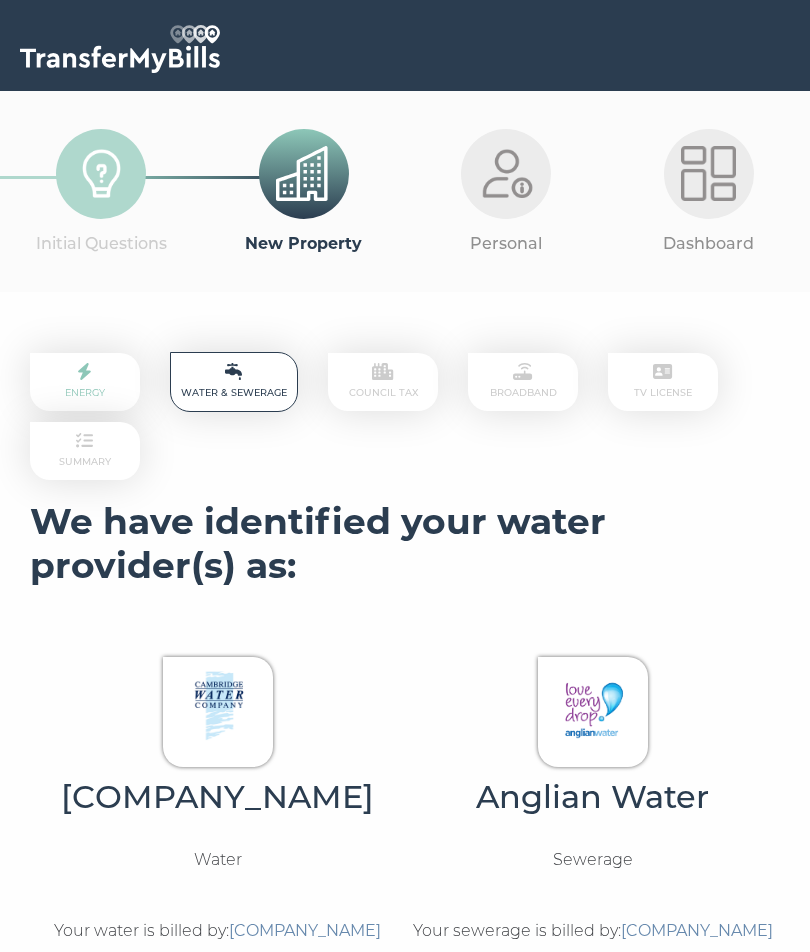 scroll, scrollTop: 0, scrollLeft: 0, axis: both 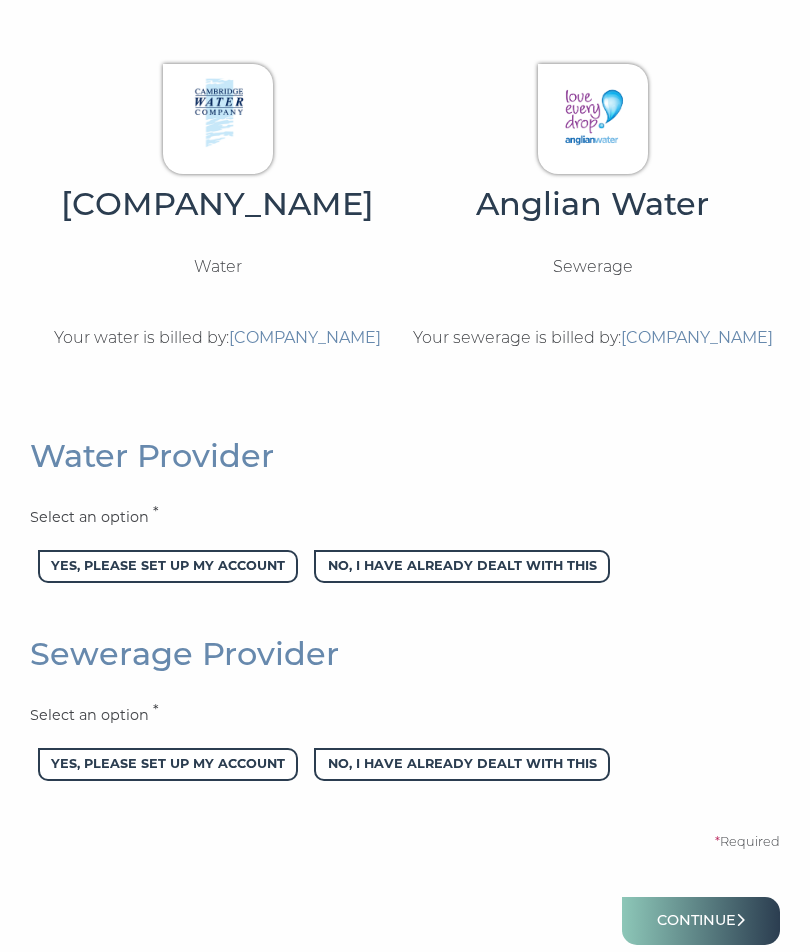 click on "Yes, please set up my account" at bounding box center [168, 566] 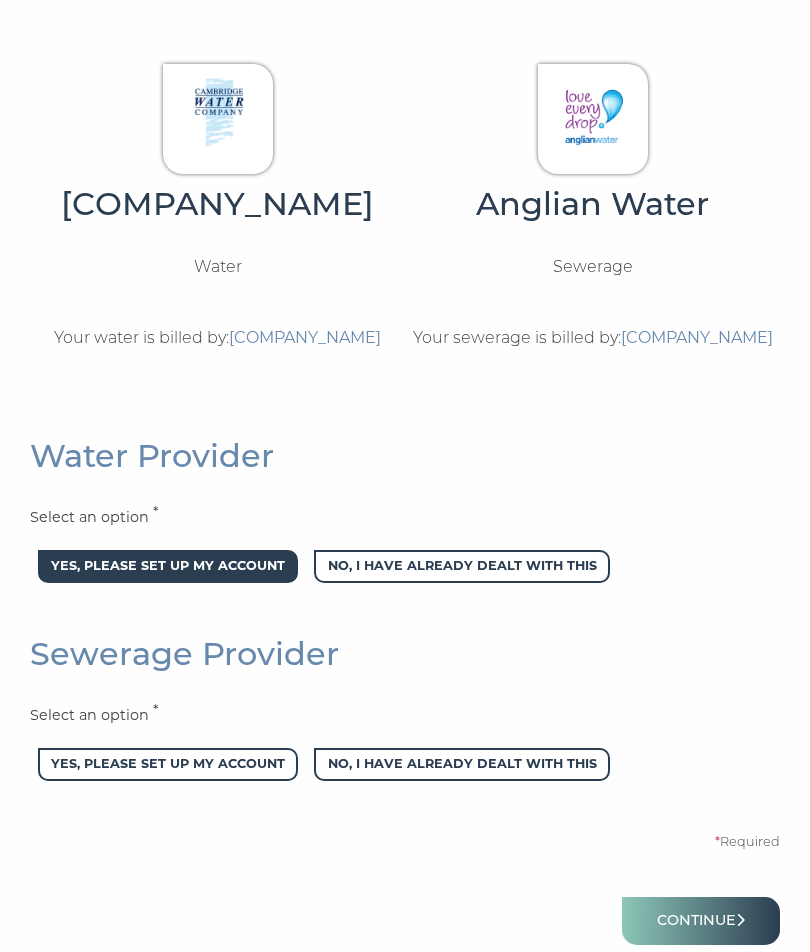 click on "Yes, please set up my account" at bounding box center (168, 566) 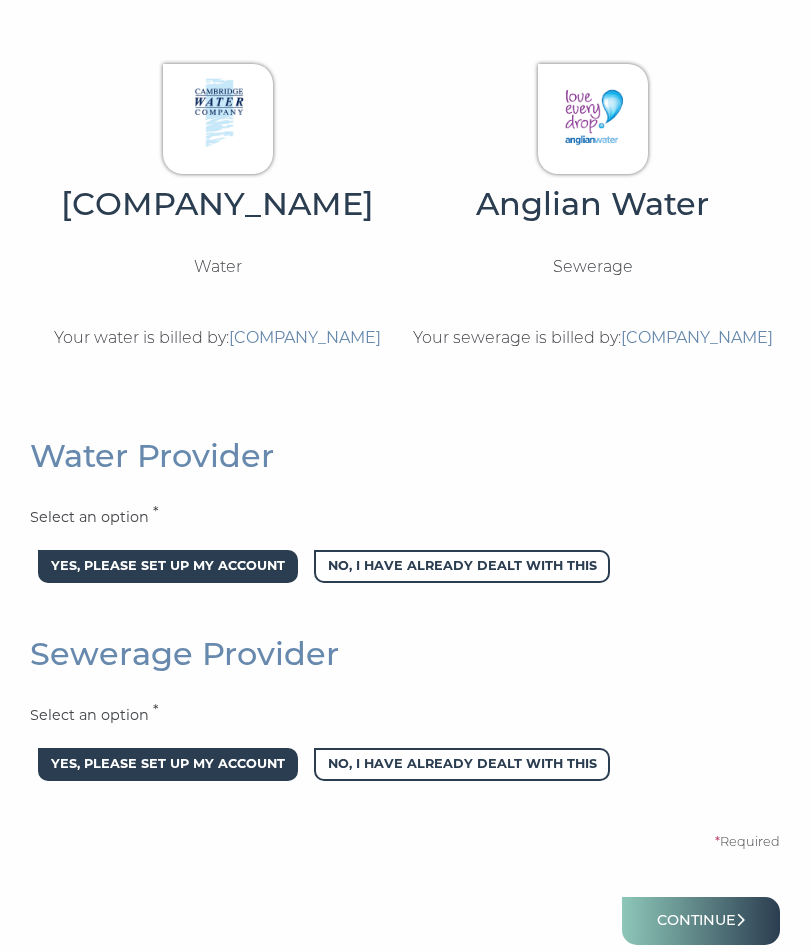 click on "Continue" at bounding box center [701, 920] 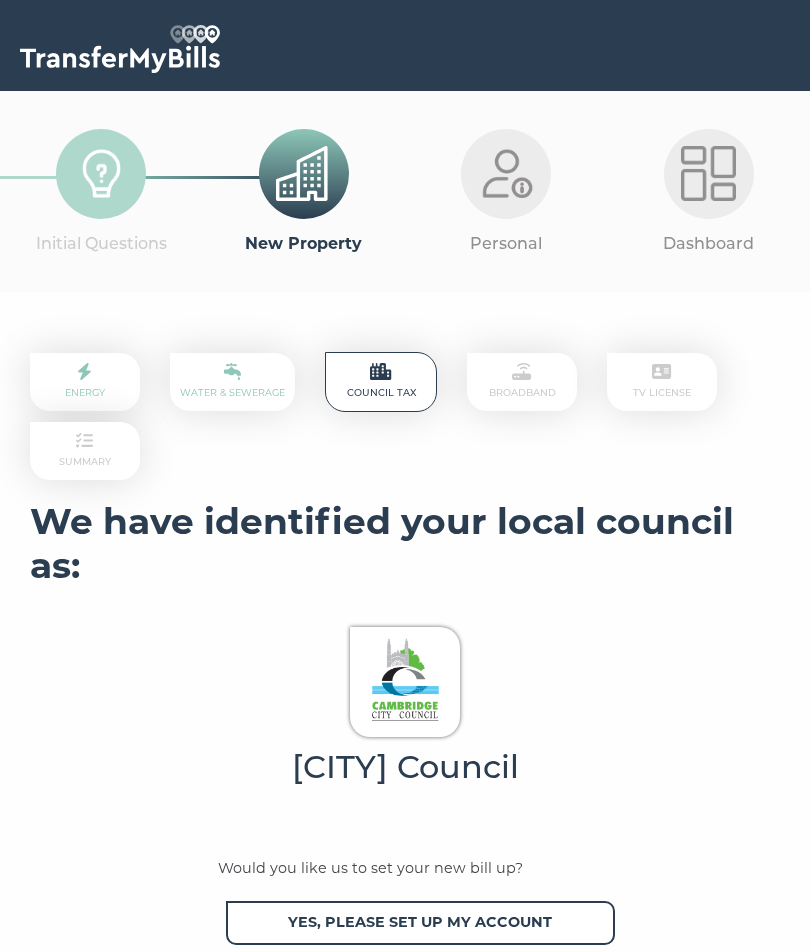 scroll, scrollTop: 0, scrollLeft: 0, axis: both 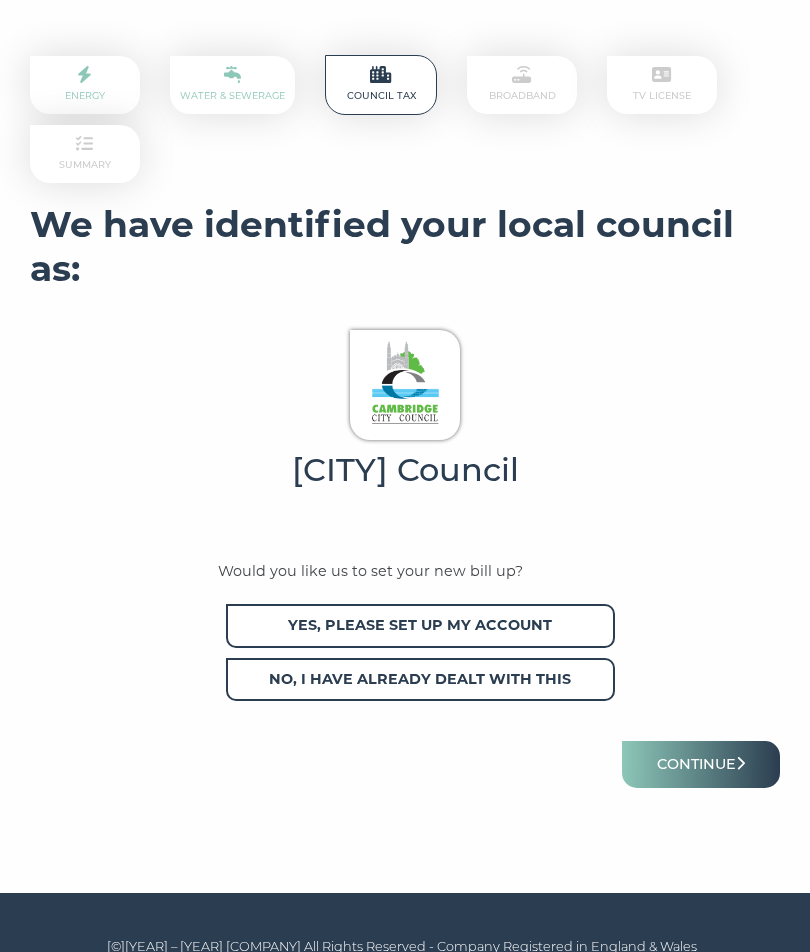 click on "Yes, please set up my account" at bounding box center (421, 625) 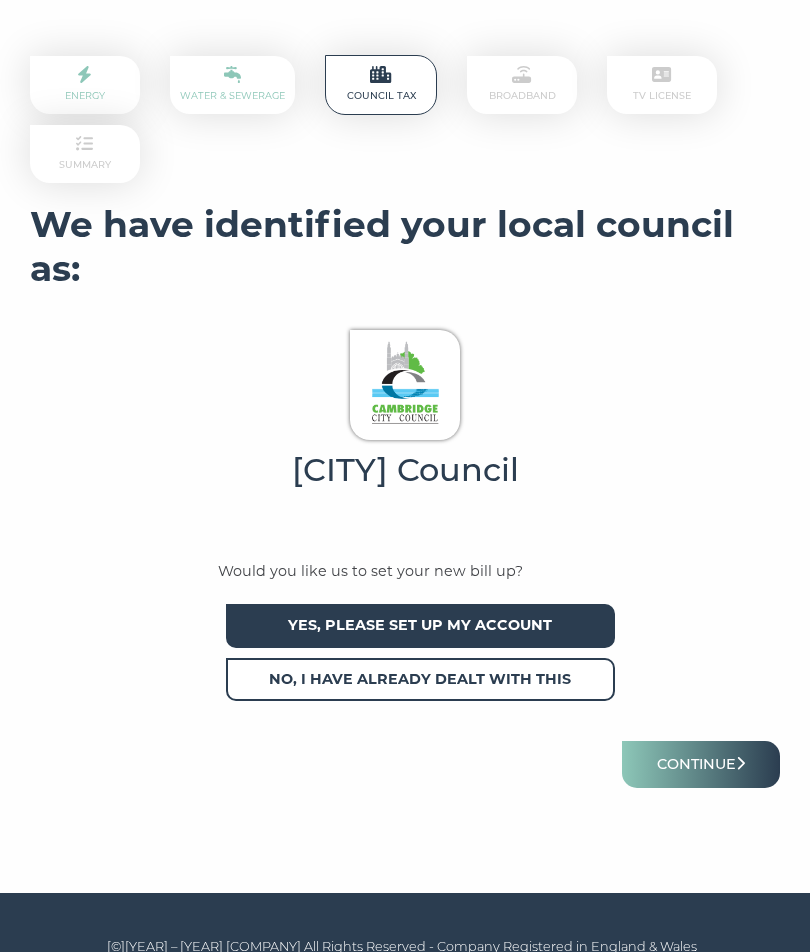 click on "Continue" at bounding box center [701, 764] 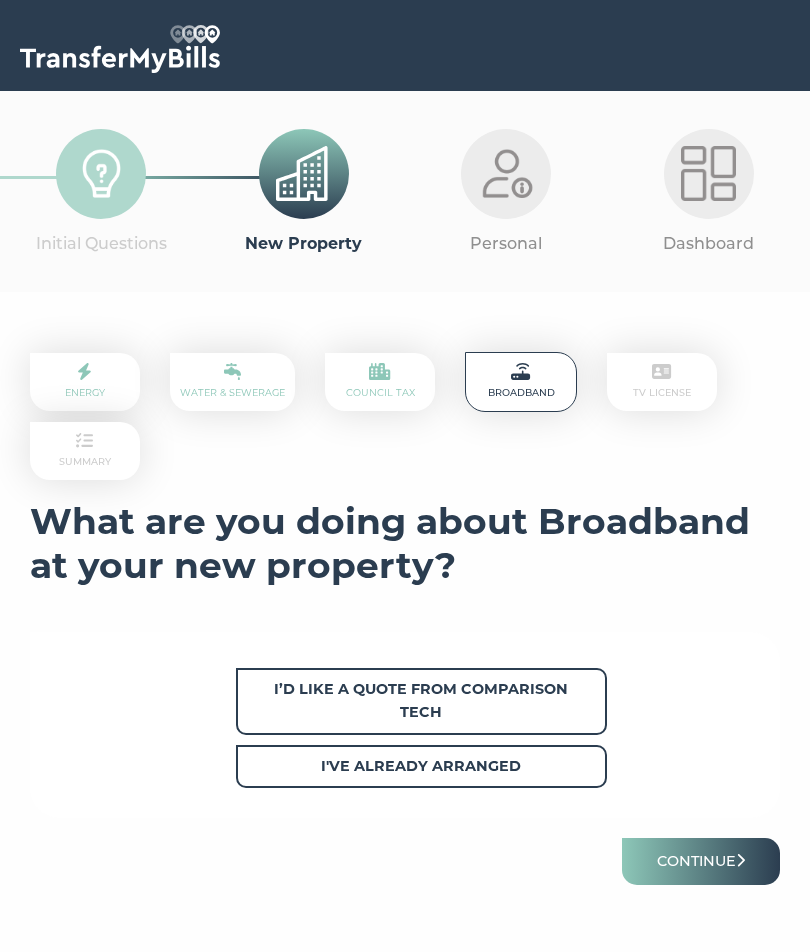 scroll, scrollTop: 0, scrollLeft: 0, axis: both 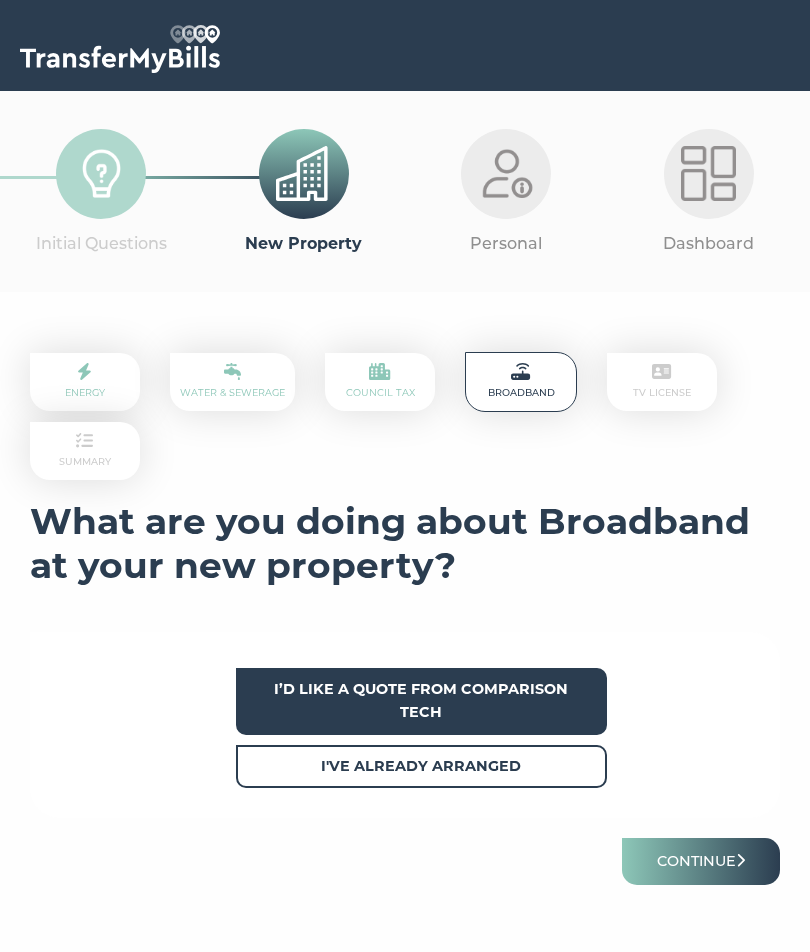 click on "Continue" at bounding box center [701, 861] 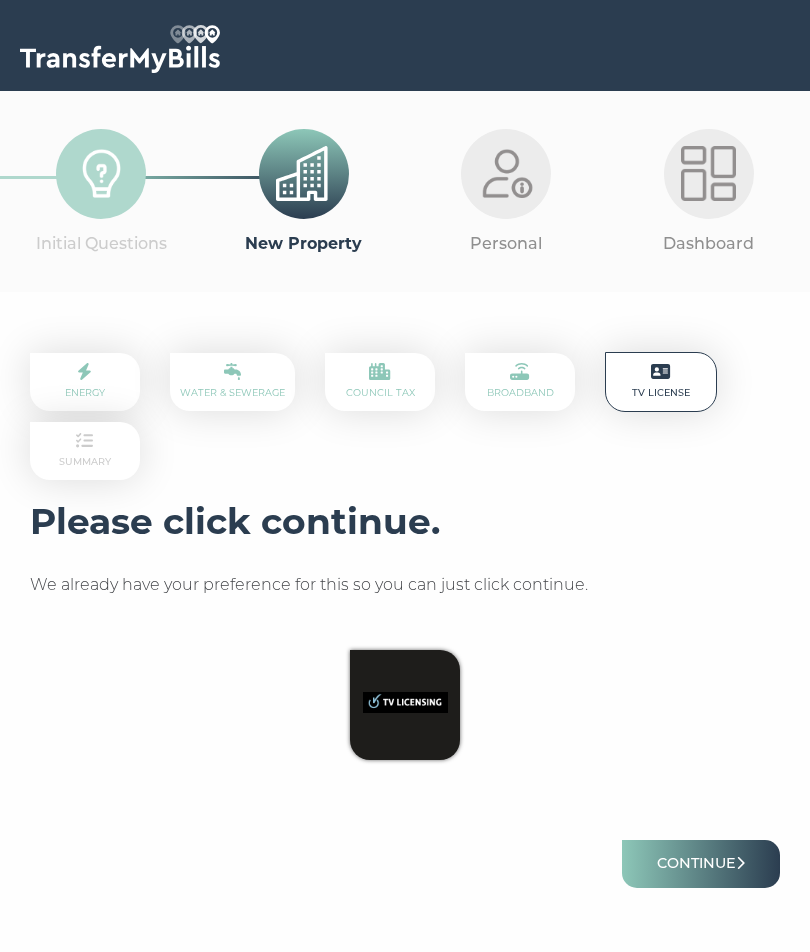 scroll, scrollTop: 0, scrollLeft: 0, axis: both 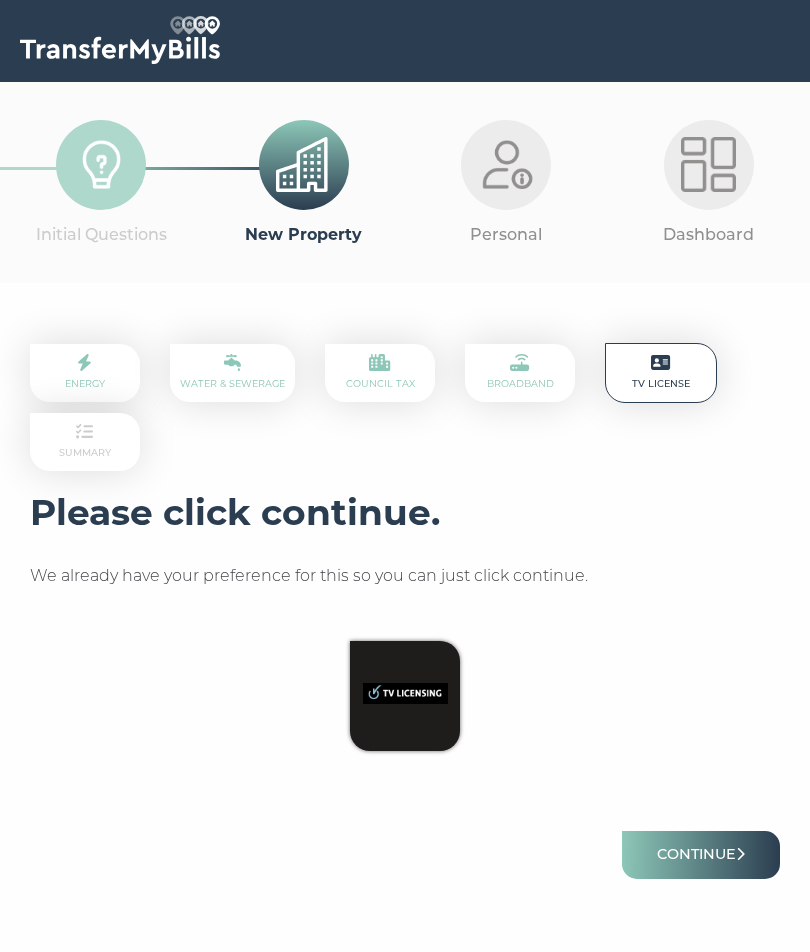 click on "Continue" at bounding box center (701, 854) 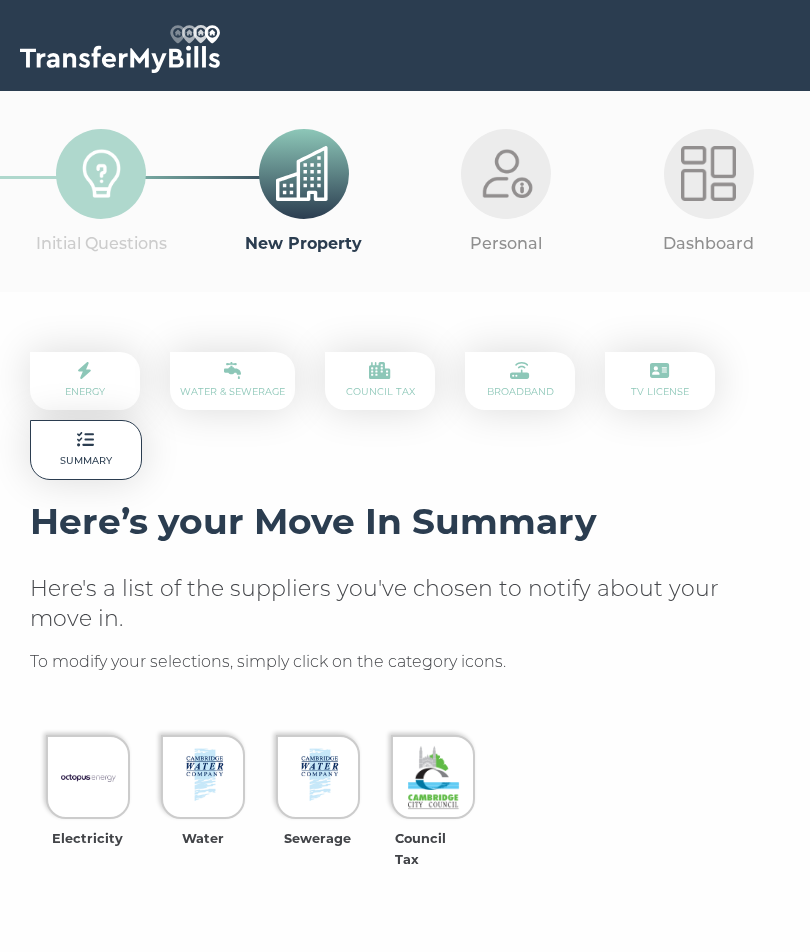 scroll, scrollTop: 0, scrollLeft: 0, axis: both 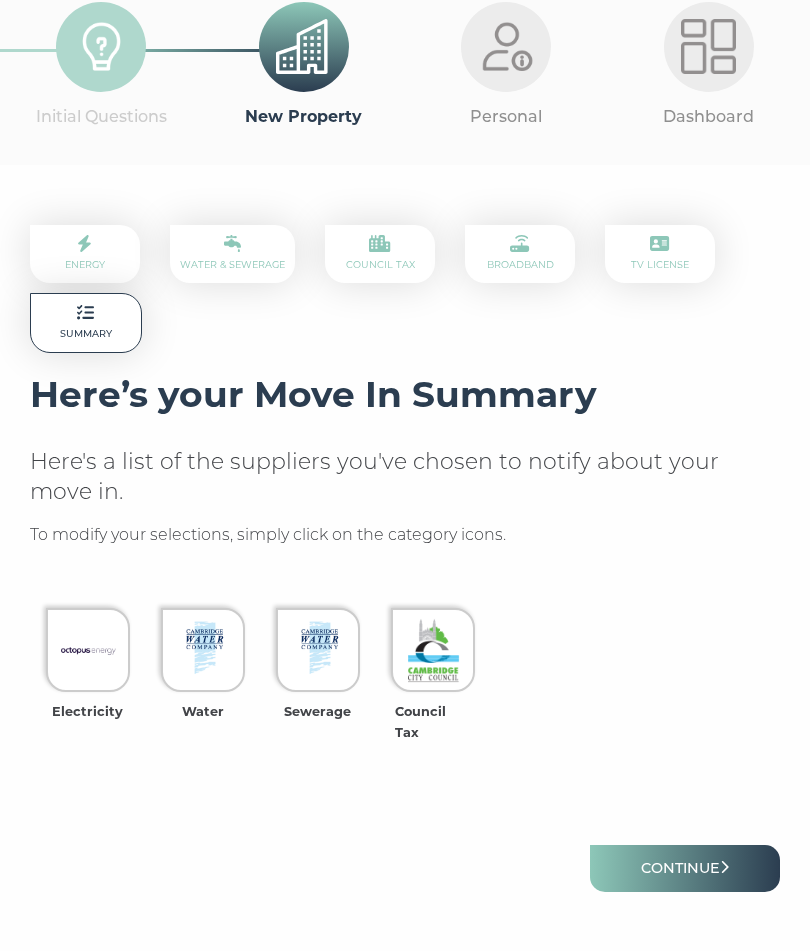 click on "Continue" at bounding box center [685, 869] 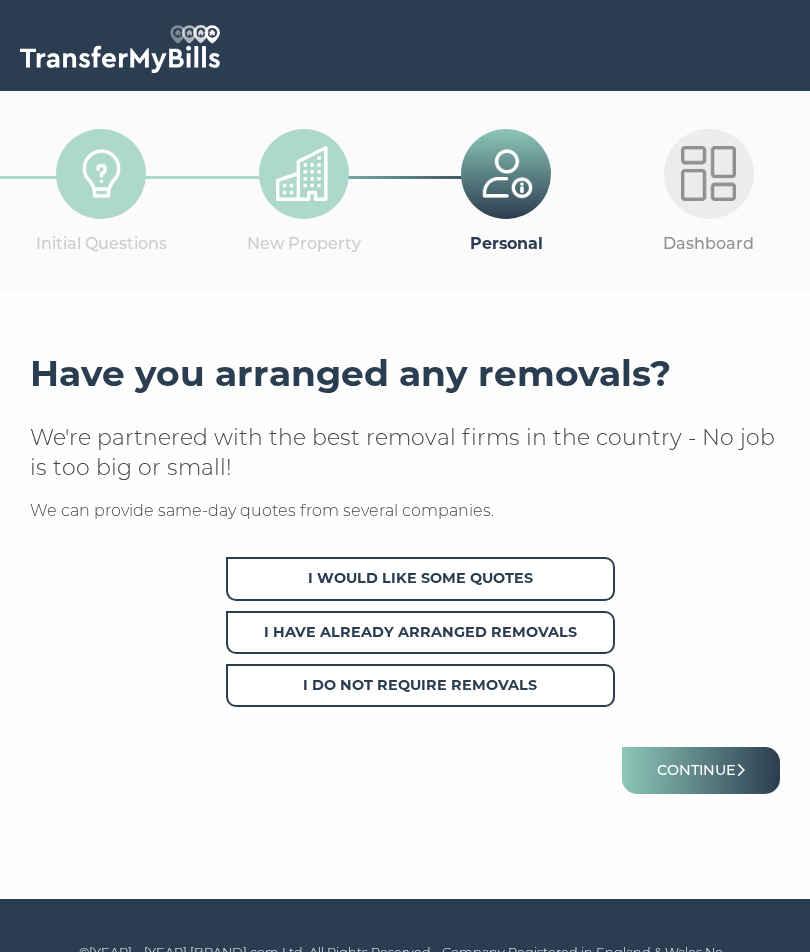 scroll, scrollTop: 0, scrollLeft: 0, axis: both 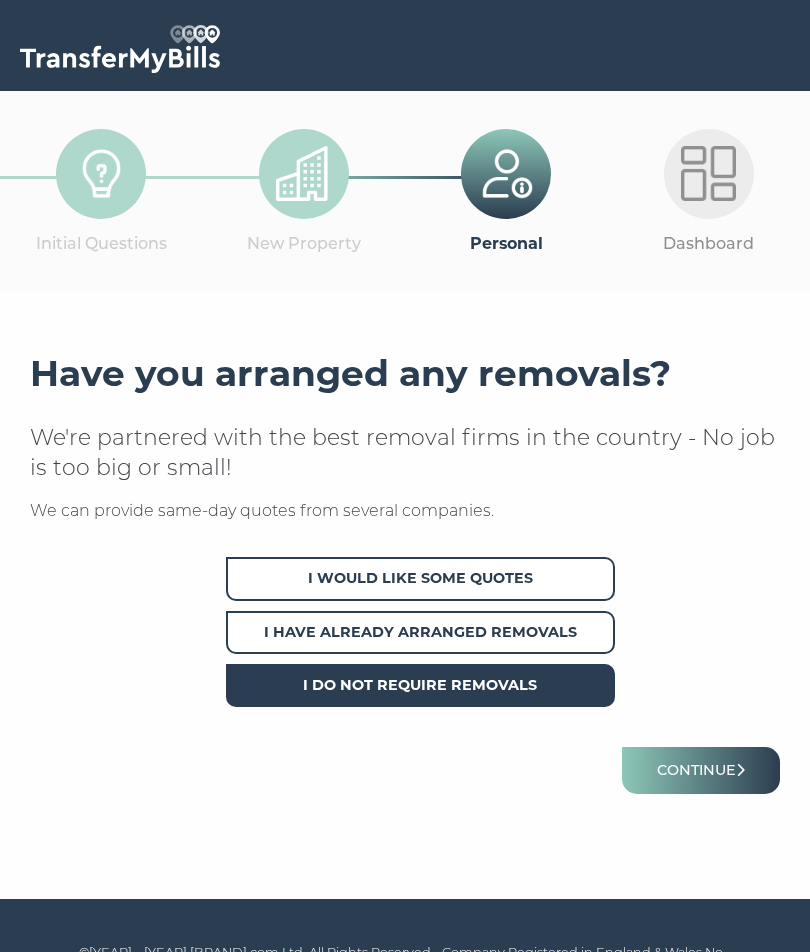 click on "Continue" at bounding box center [701, 770] 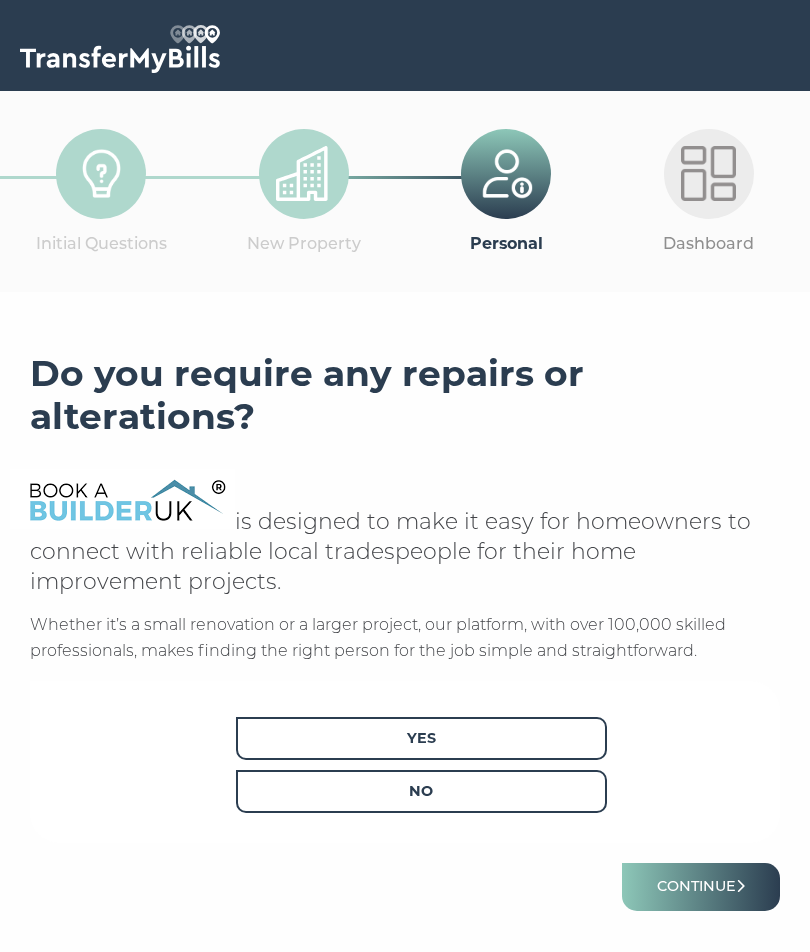 scroll, scrollTop: 0, scrollLeft: 0, axis: both 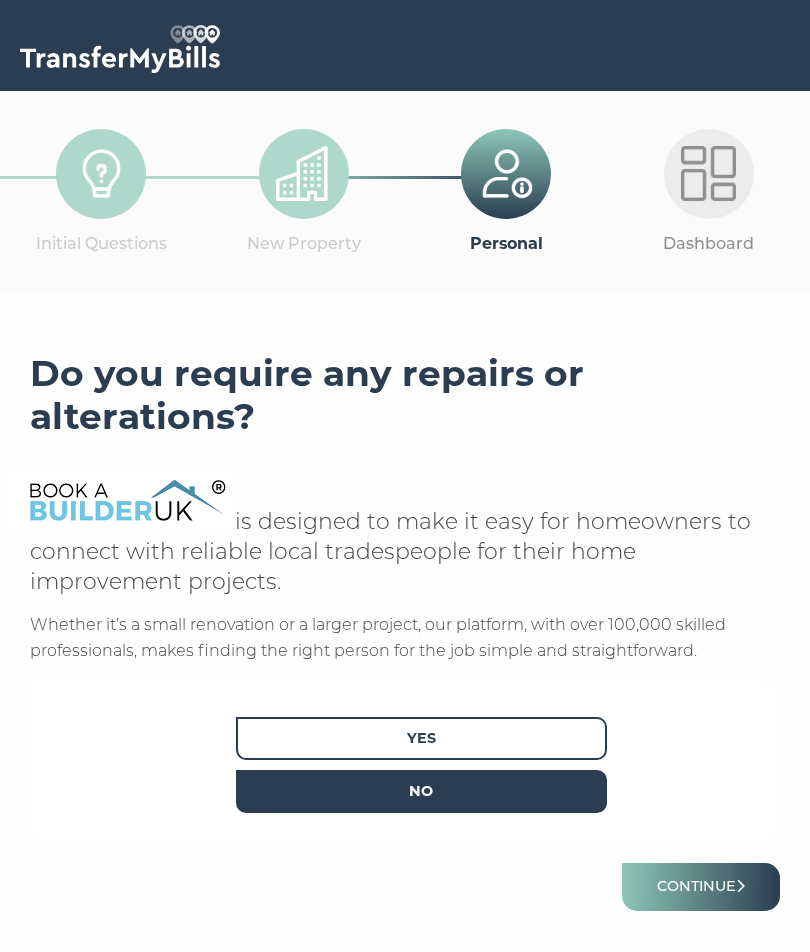 click on "Continue" at bounding box center (701, 886) 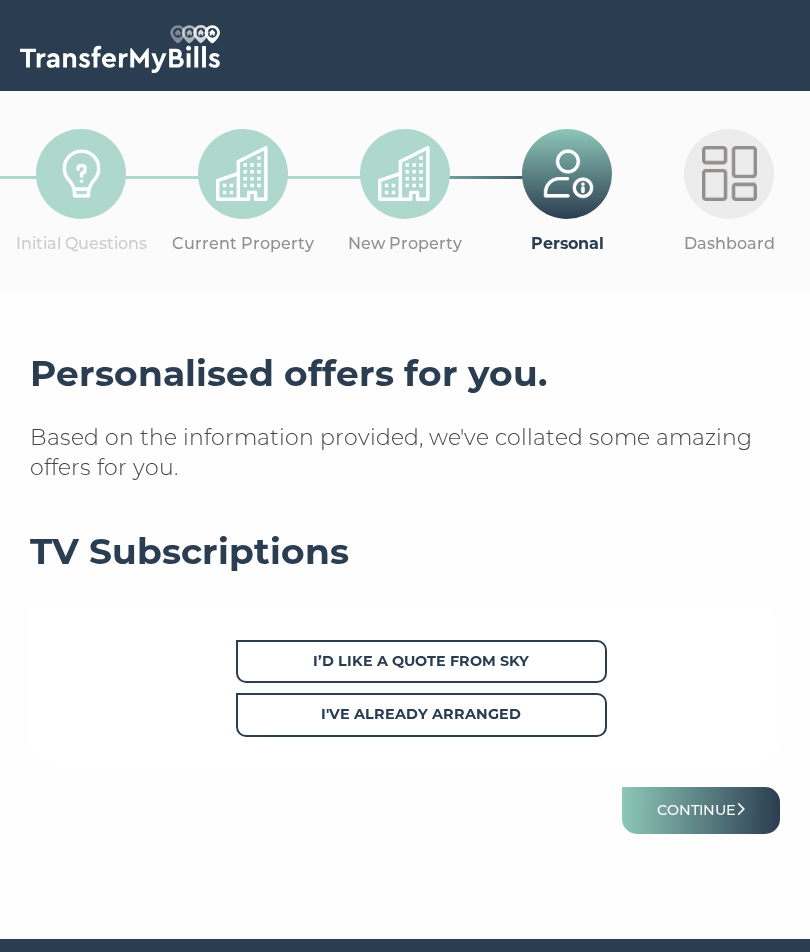 scroll, scrollTop: 0, scrollLeft: 0, axis: both 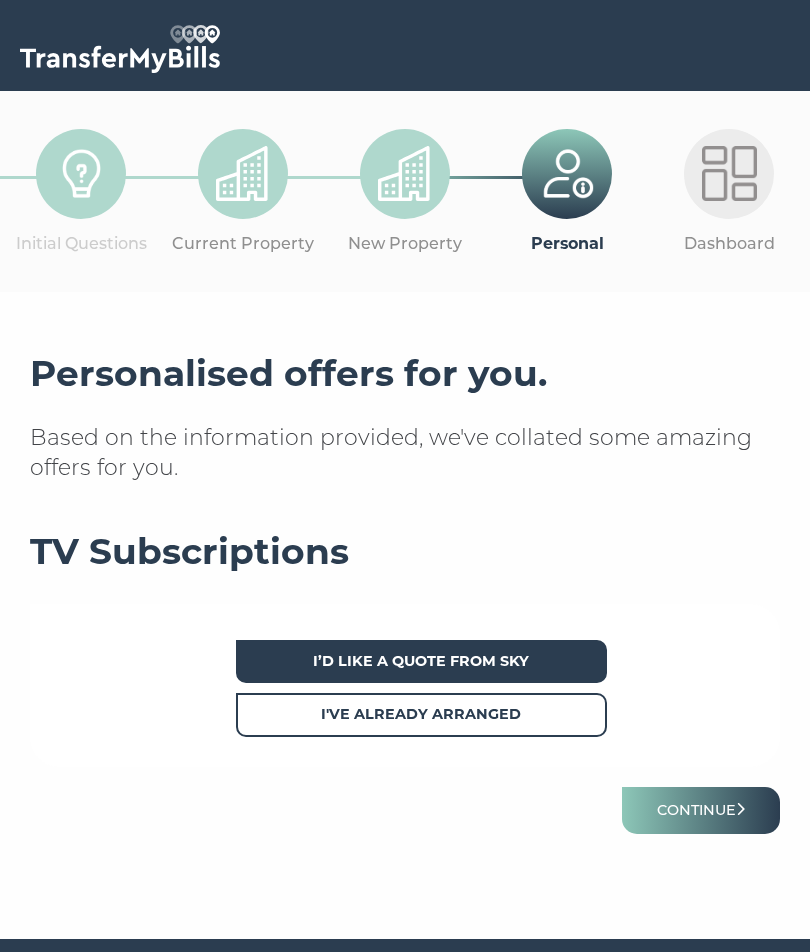 click on "Continue" at bounding box center [701, 810] 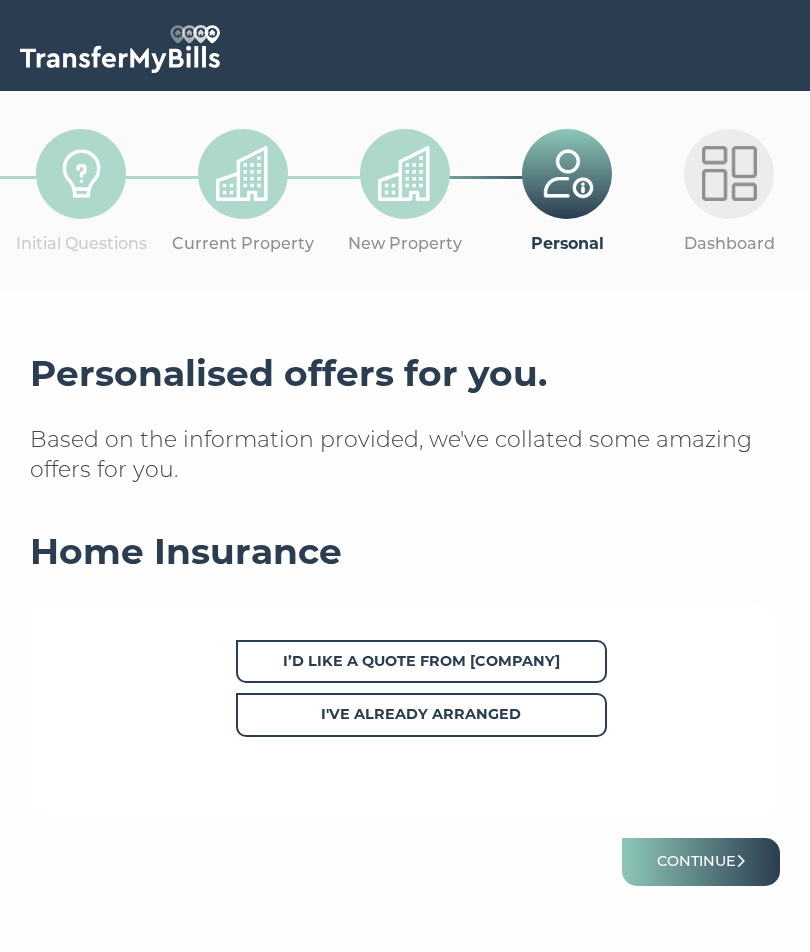 scroll, scrollTop: 0, scrollLeft: 0, axis: both 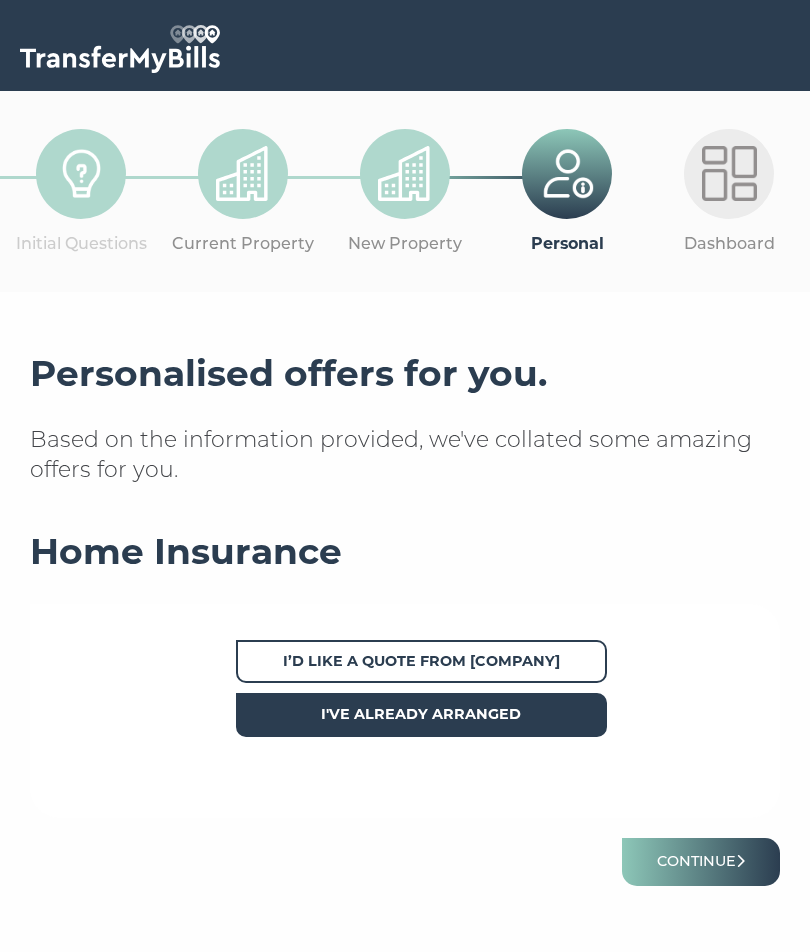 click on "Continue" at bounding box center (701, 861) 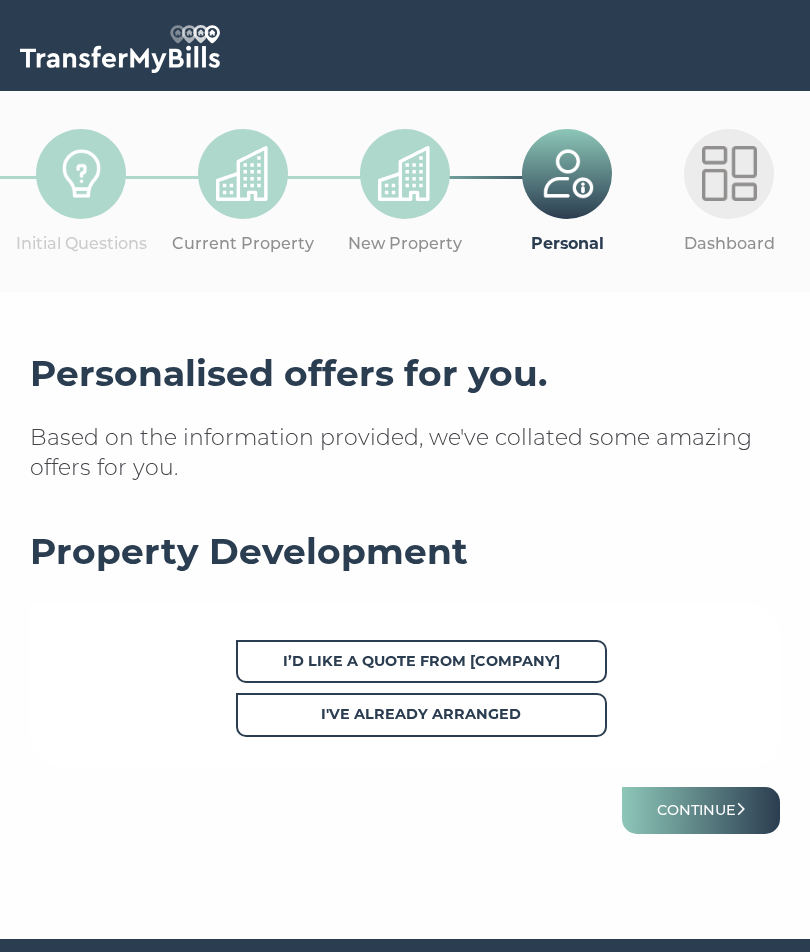 scroll, scrollTop: 0, scrollLeft: 0, axis: both 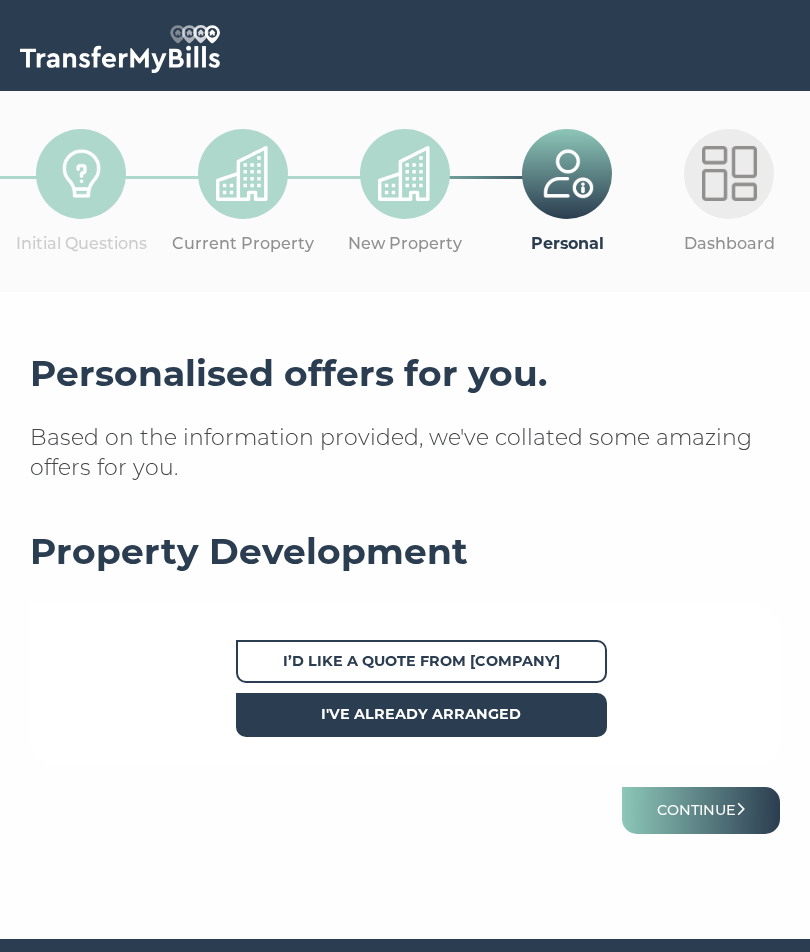 click on "Continue" at bounding box center [701, 810] 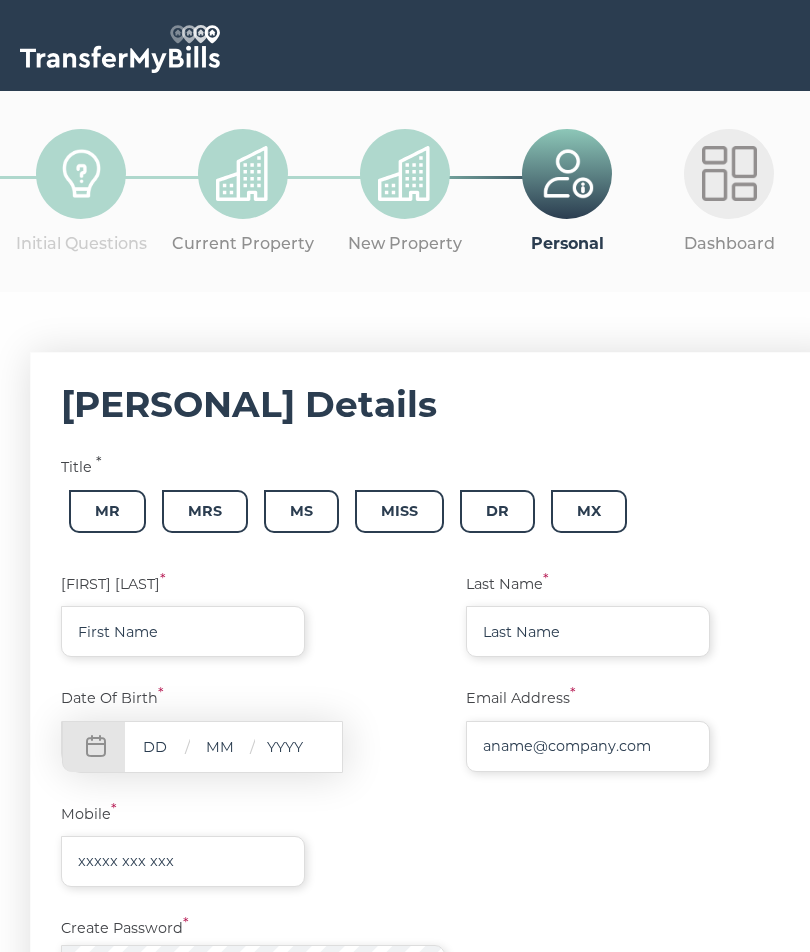 scroll, scrollTop: 0, scrollLeft: 0, axis: both 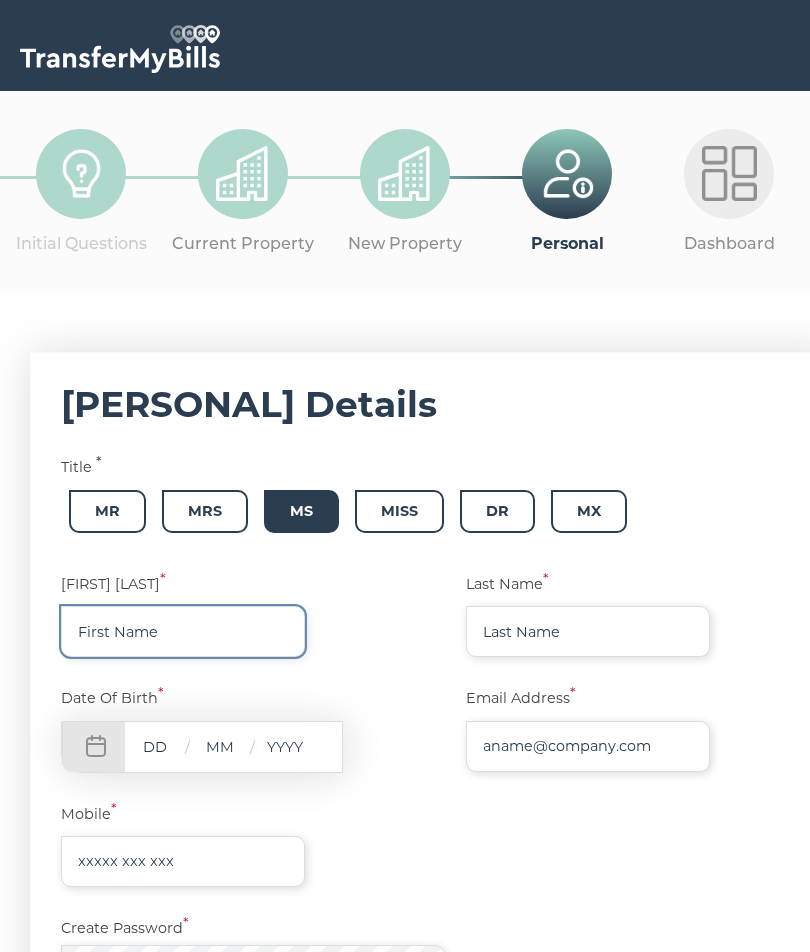click at bounding box center [183, 631] 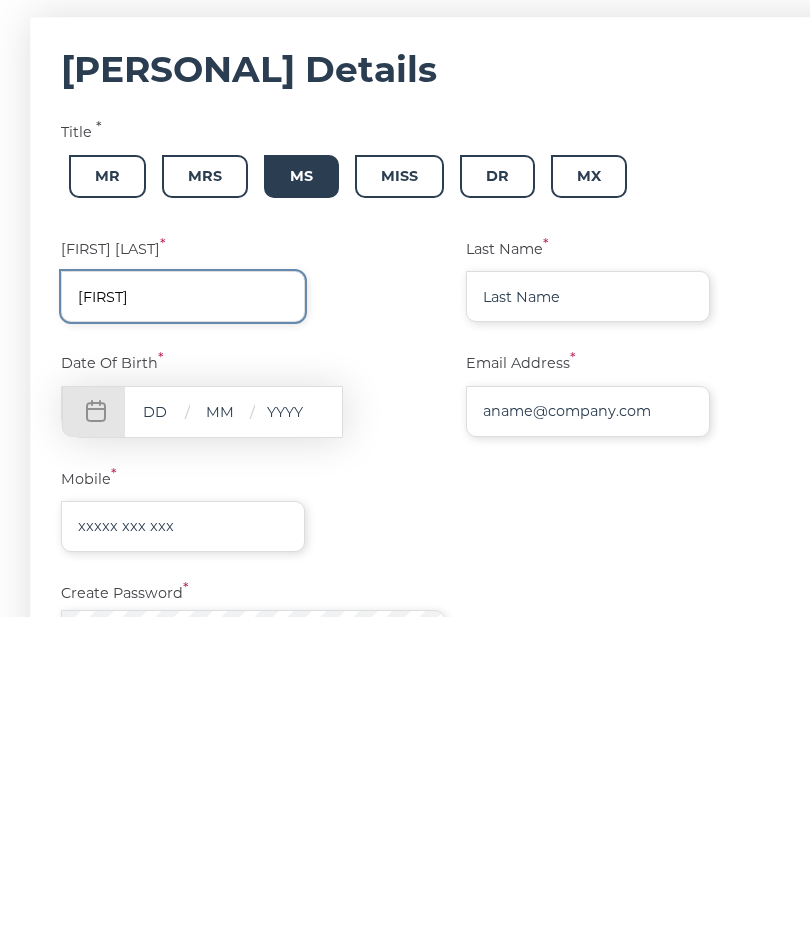 type on "[FIRST]" 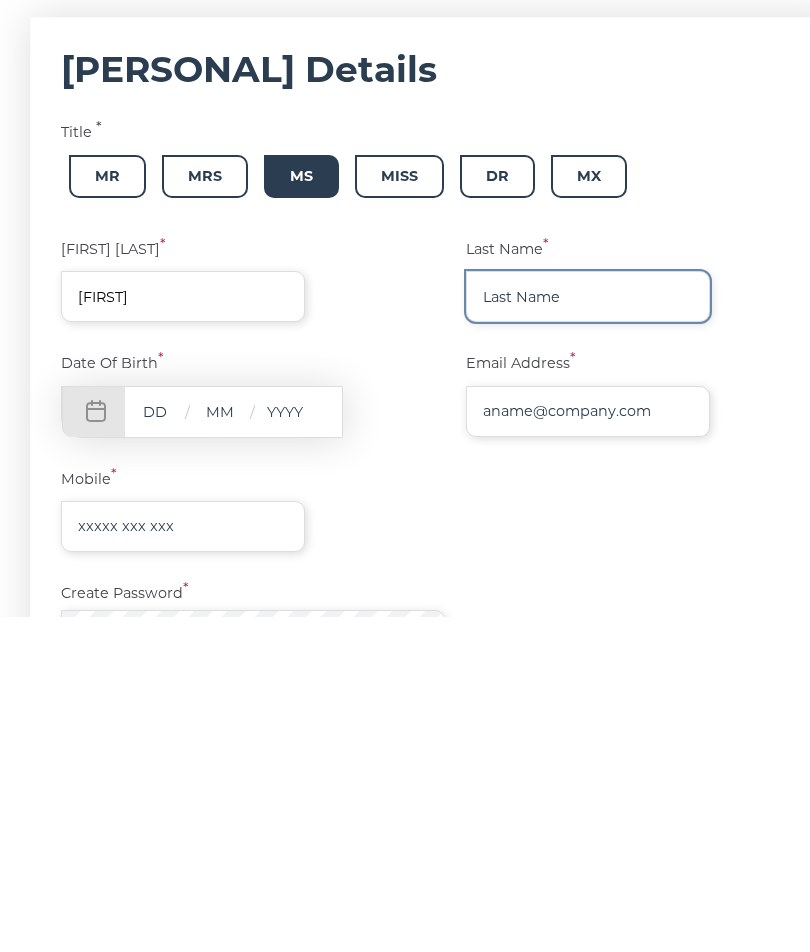 click at bounding box center (588, 631) 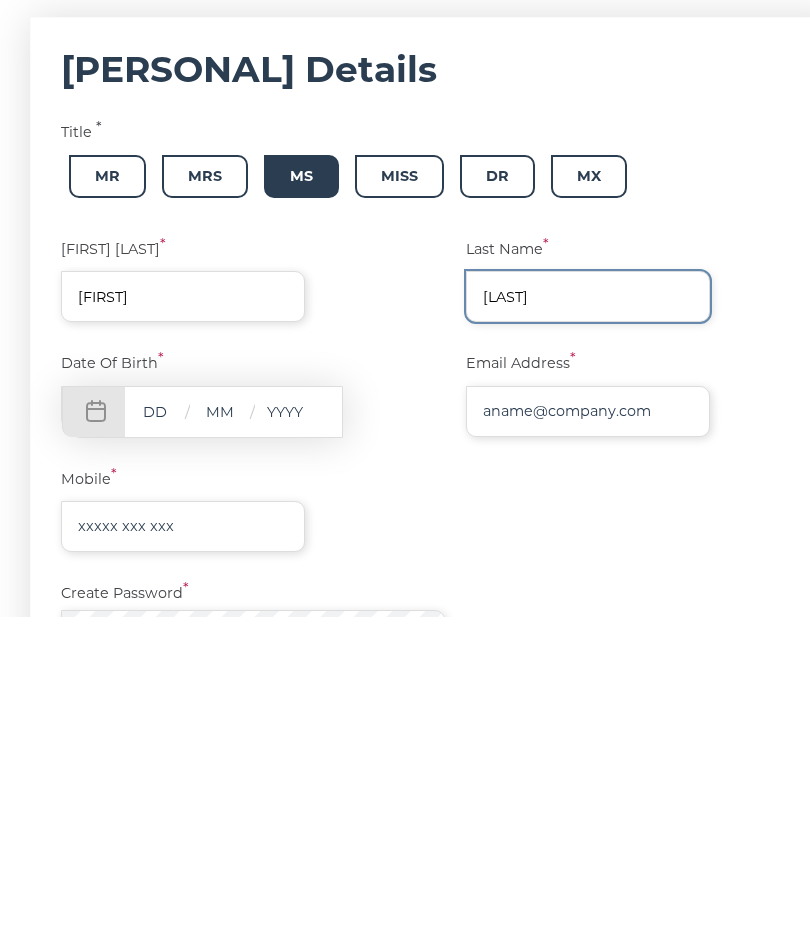 type on "[LAST]" 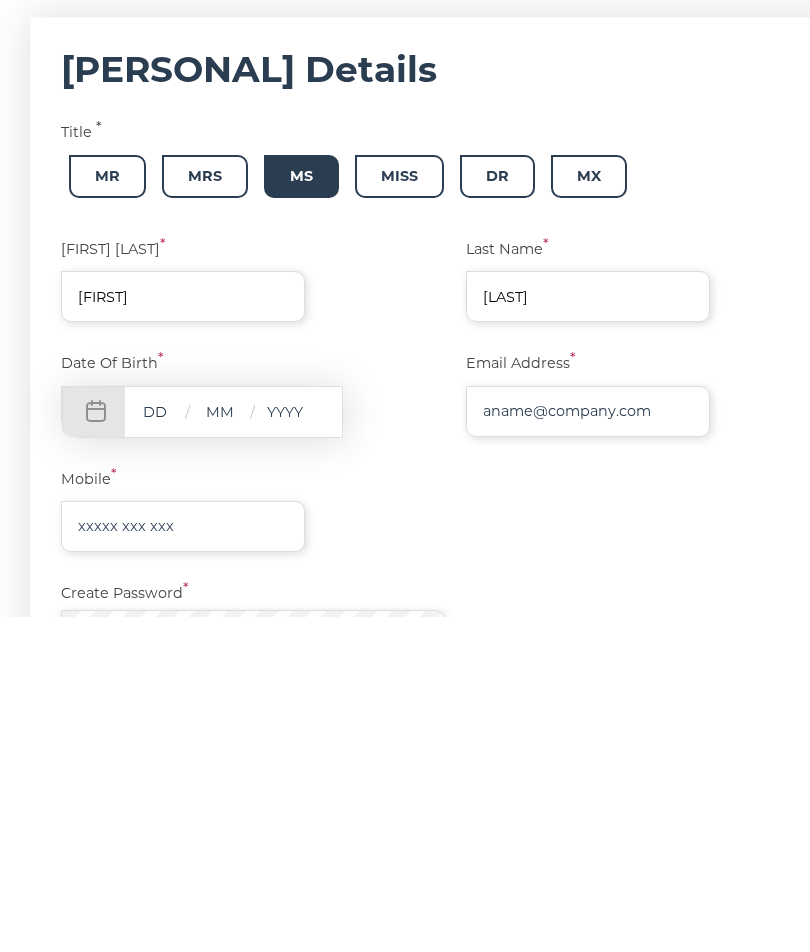 click at bounding box center (155, 746) 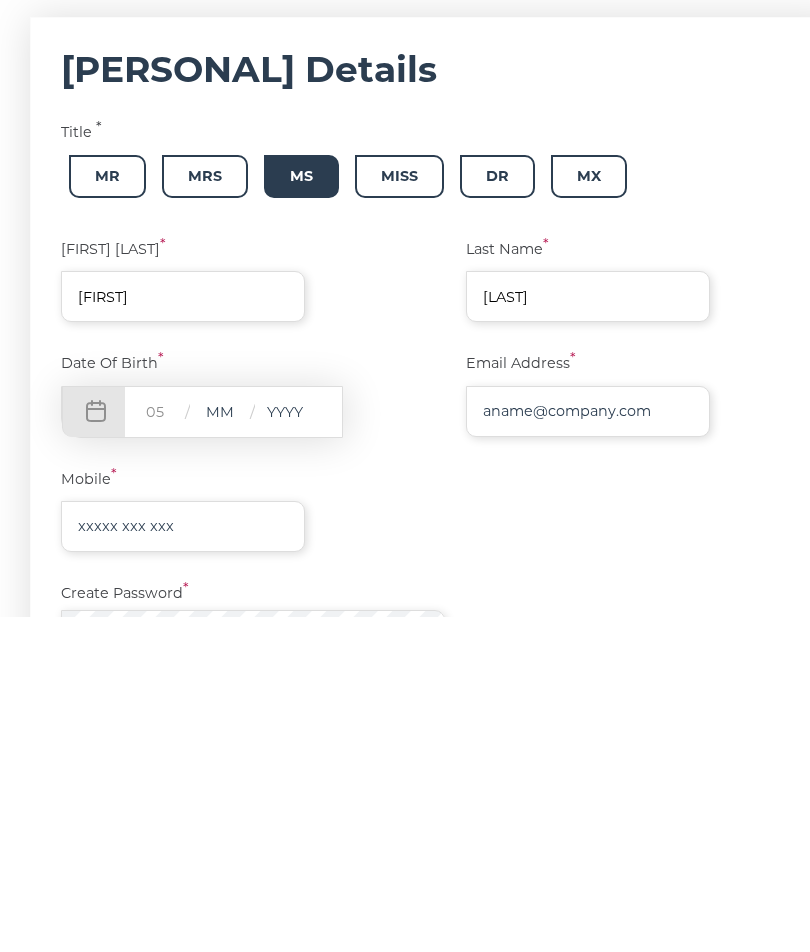 type on "05" 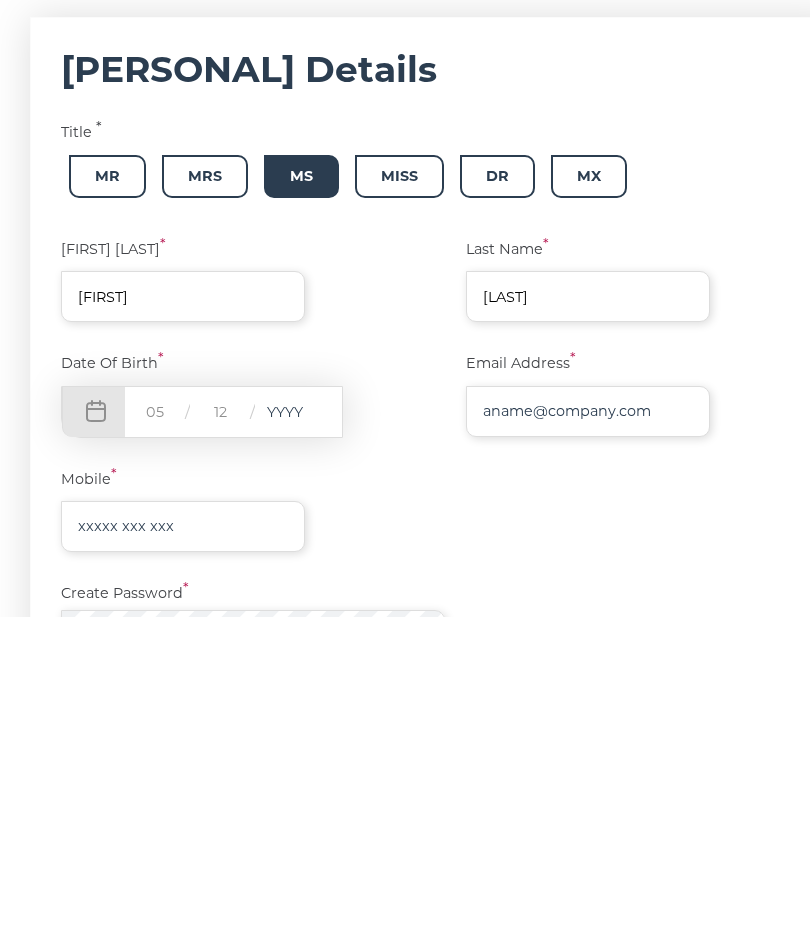 type on "12" 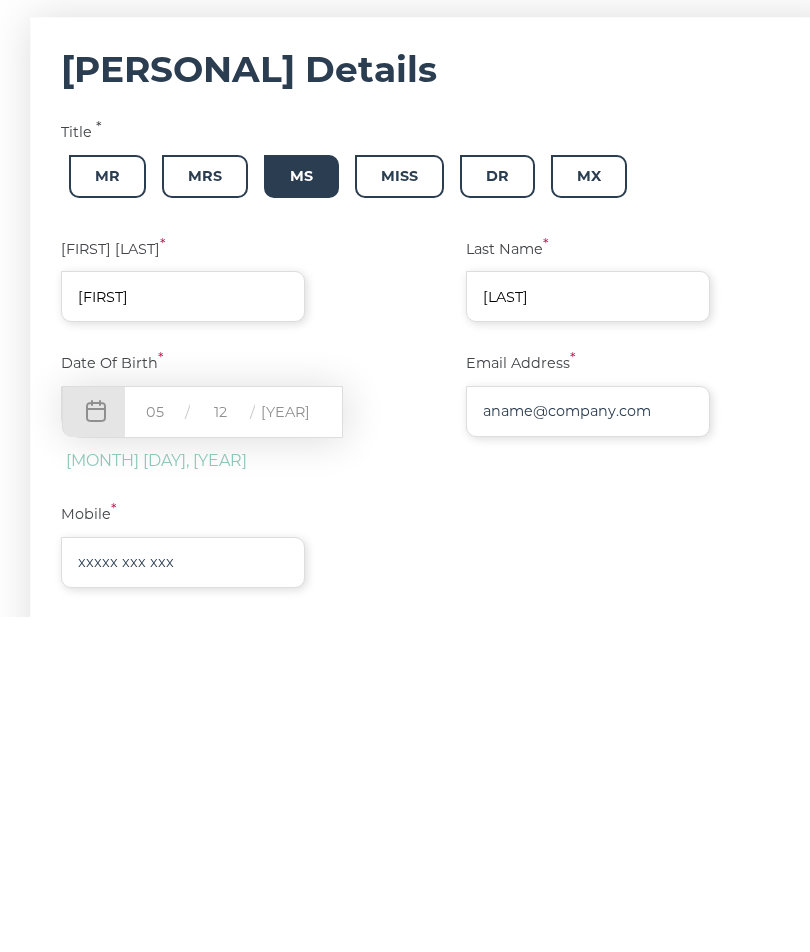 type on "1997" 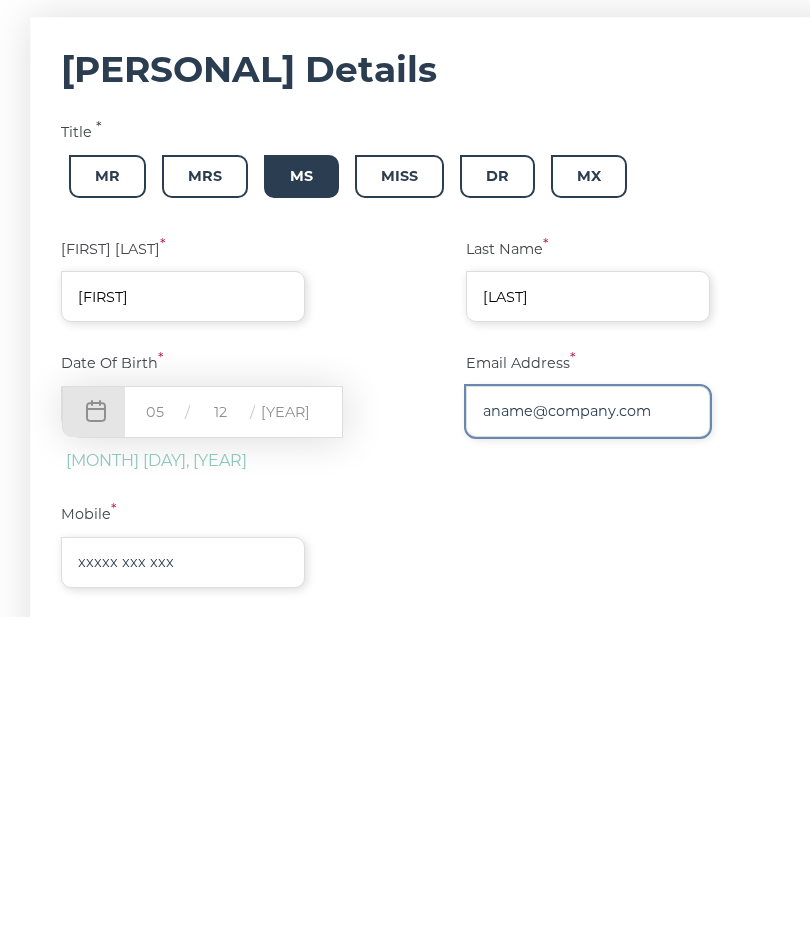 click at bounding box center [588, 746] 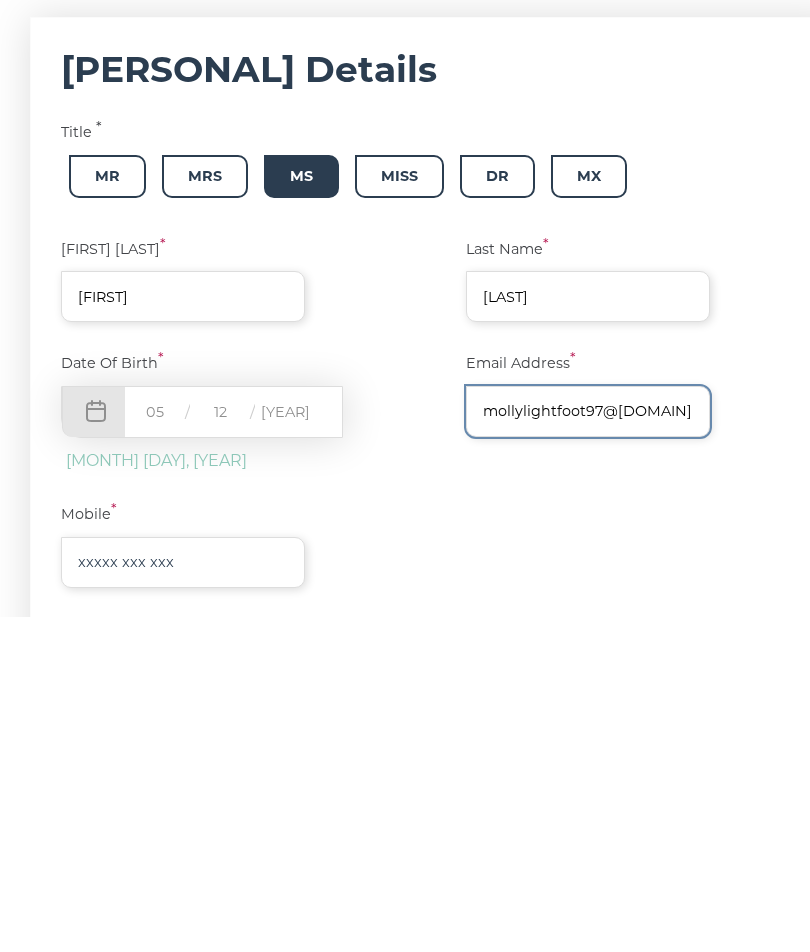 type on "mollylightfoot97@gmail.com" 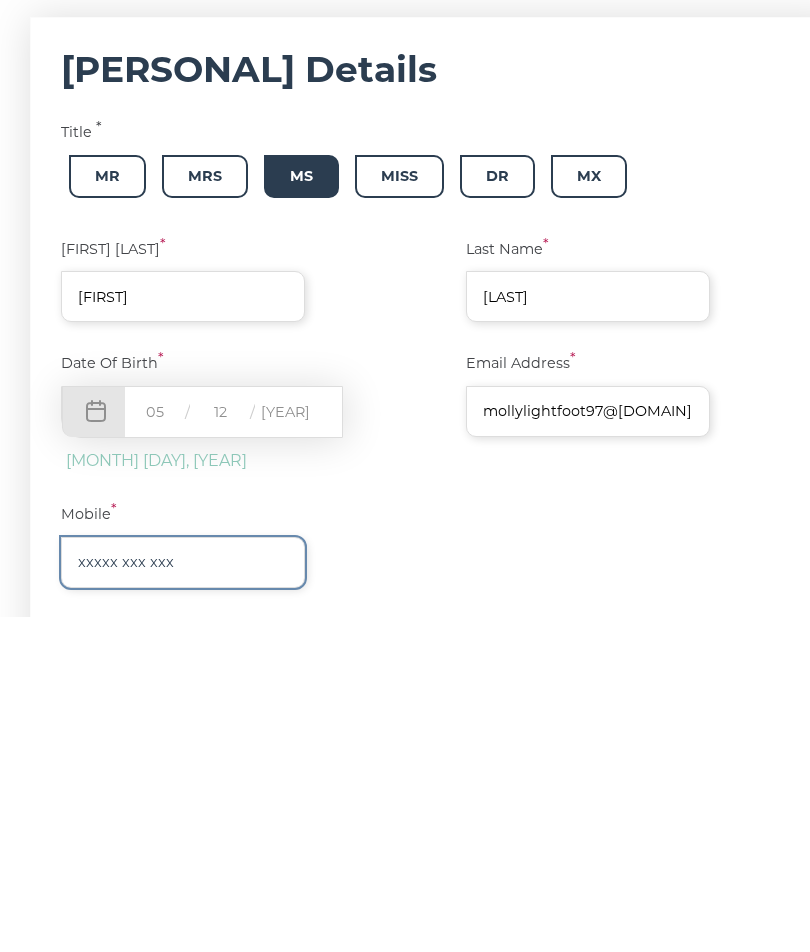 click at bounding box center [183, 897] 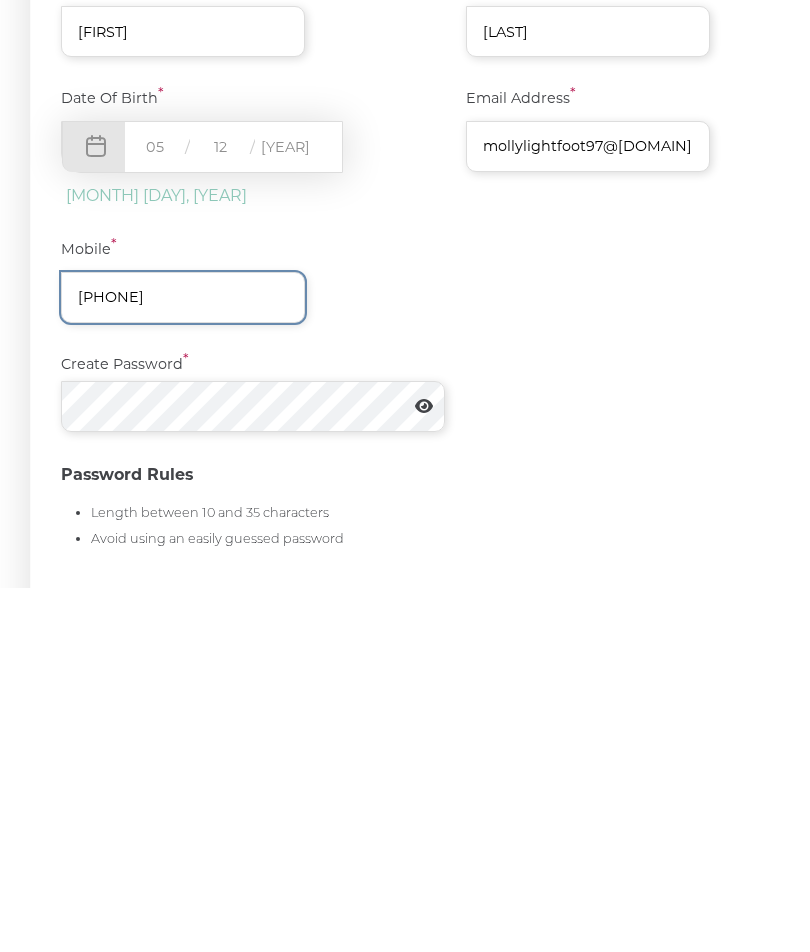 type on "+61416540146" 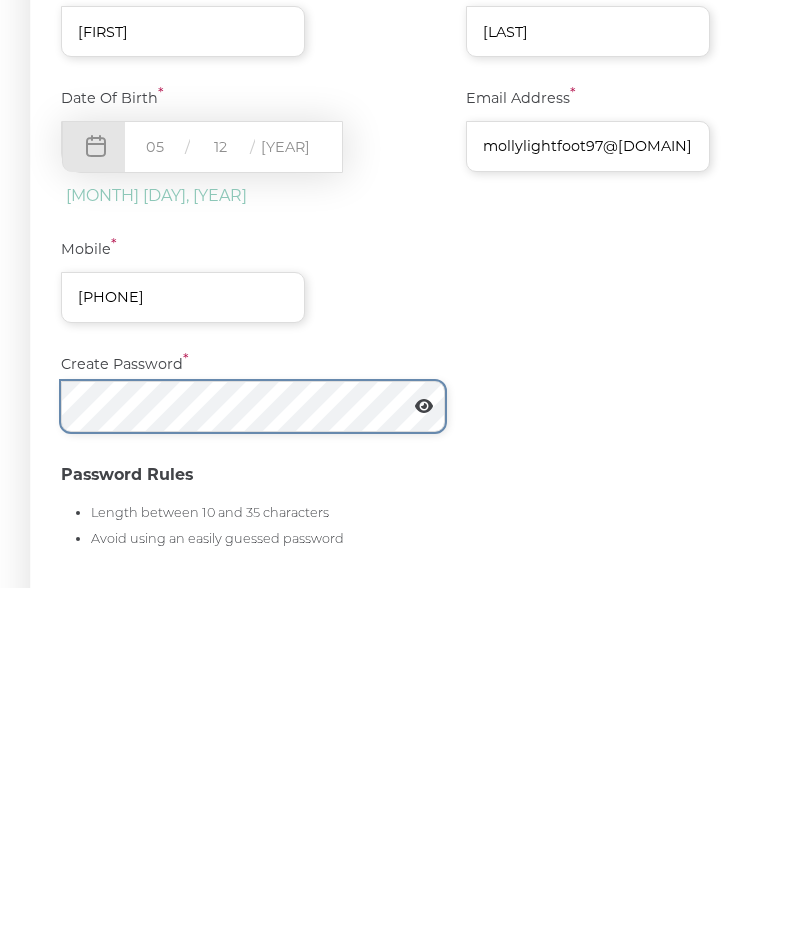 scroll, scrollTop: 562, scrollLeft: 0, axis: vertical 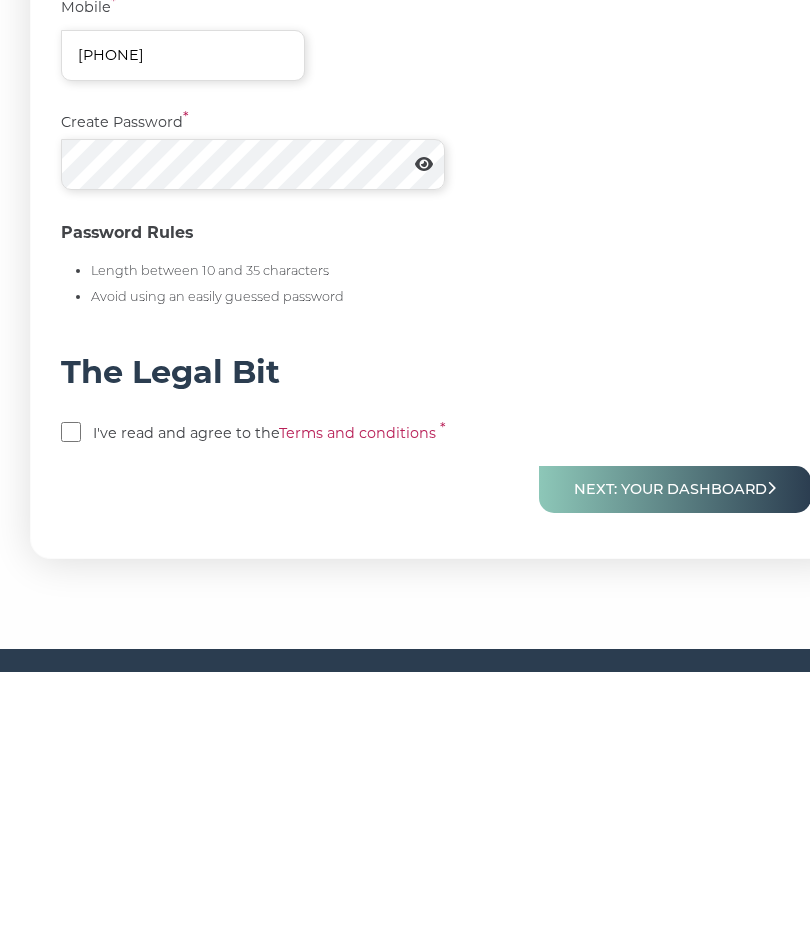 click at bounding box center (71, 712) 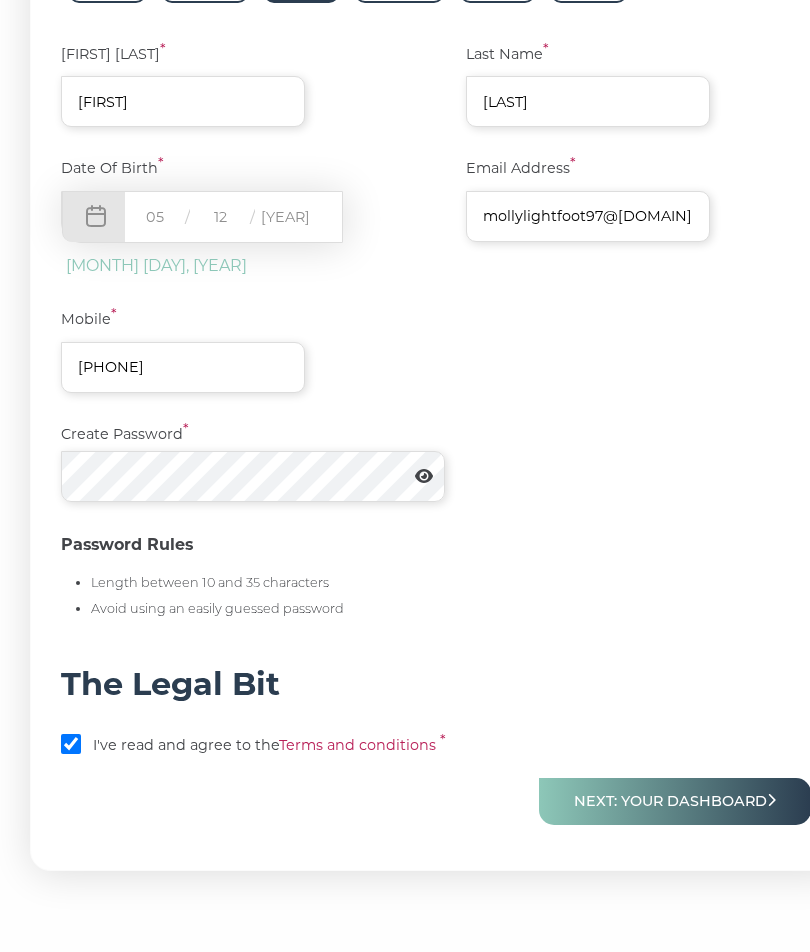 scroll, scrollTop: 530, scrollLeft: 0, axis: vertical 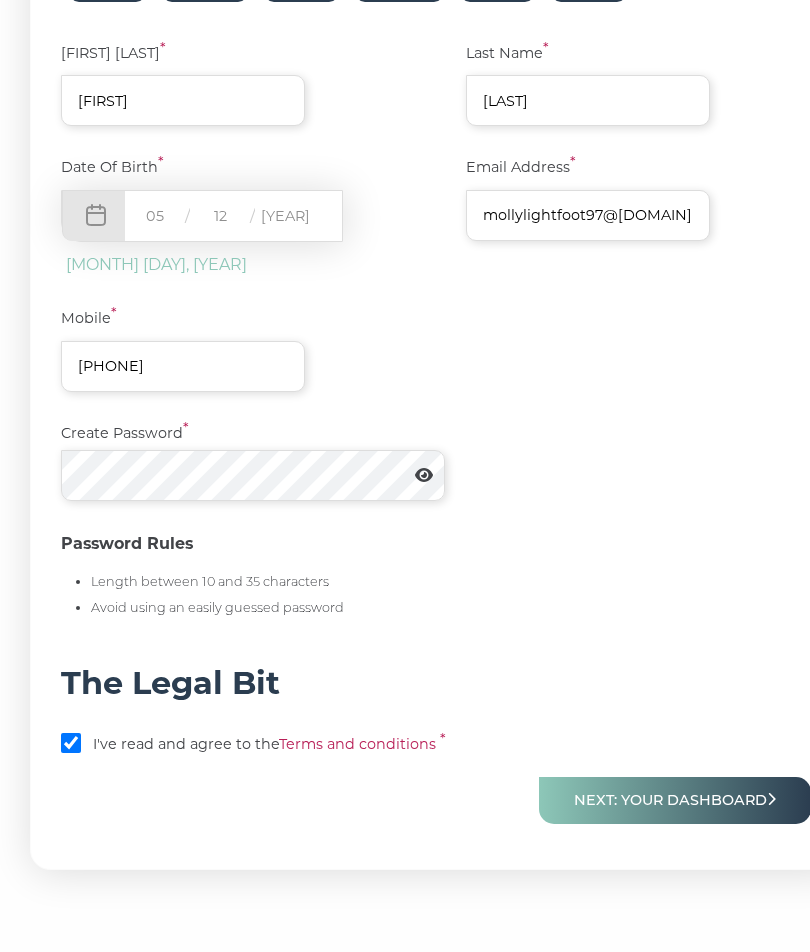 click on "Next: Your Dashboard" at bounding box center (675, 801) 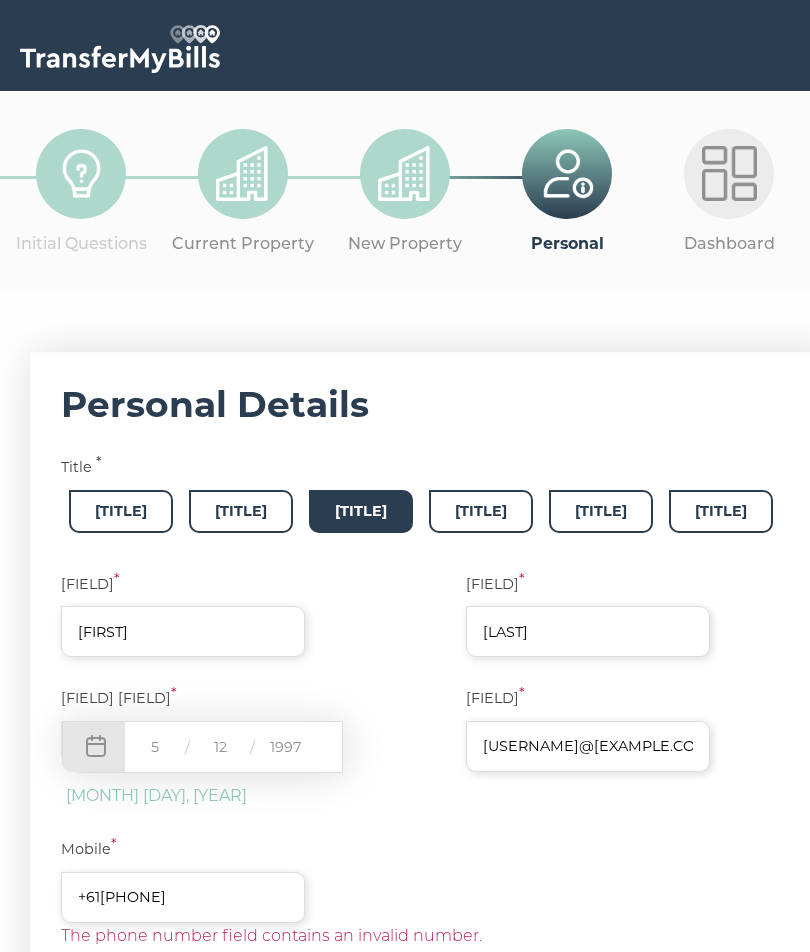 scroll, scrollTop: 0, scrollLeft: 0, axis: both 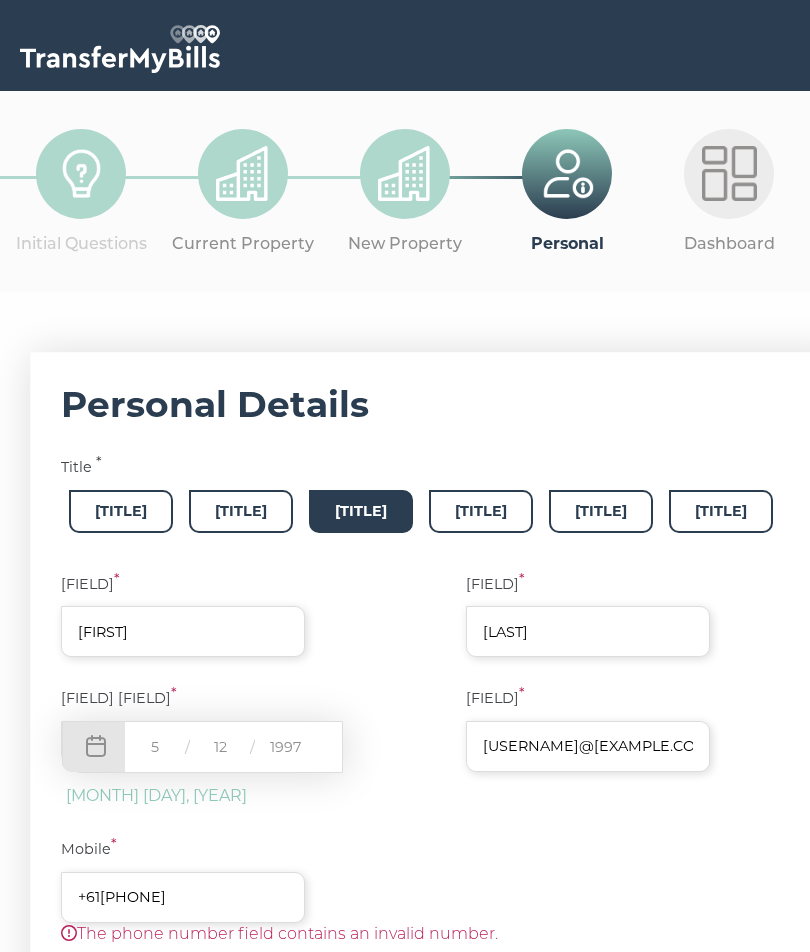 click at bounding box center (243, 173) 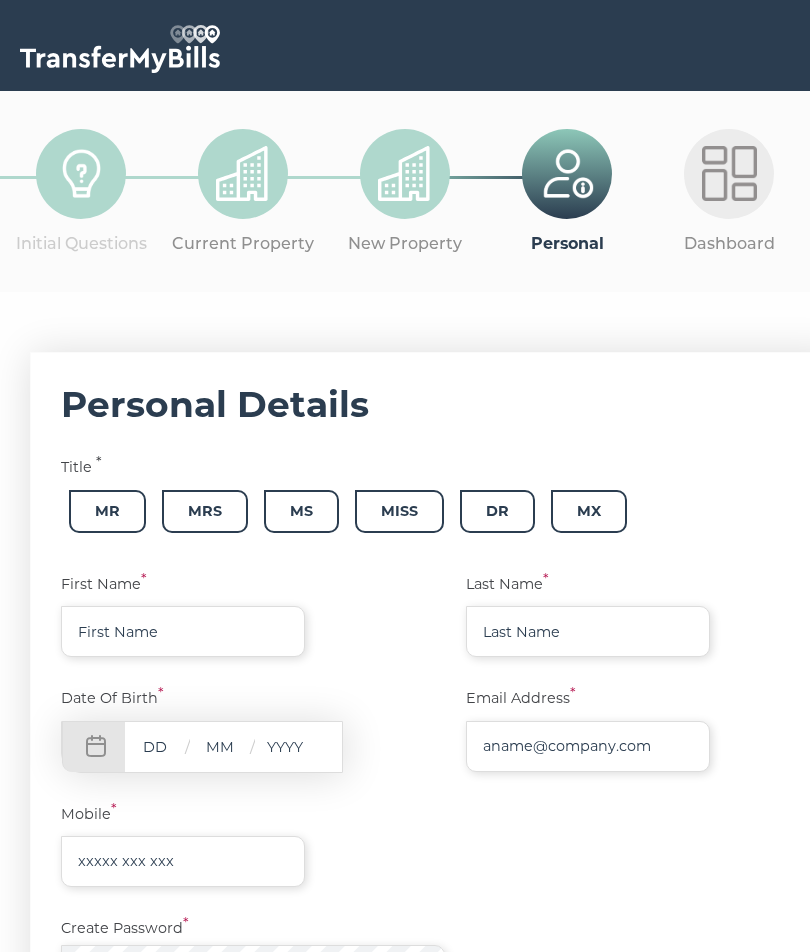 scroll, scrollTop: 531, scrollLeft: 0, axis: vertical 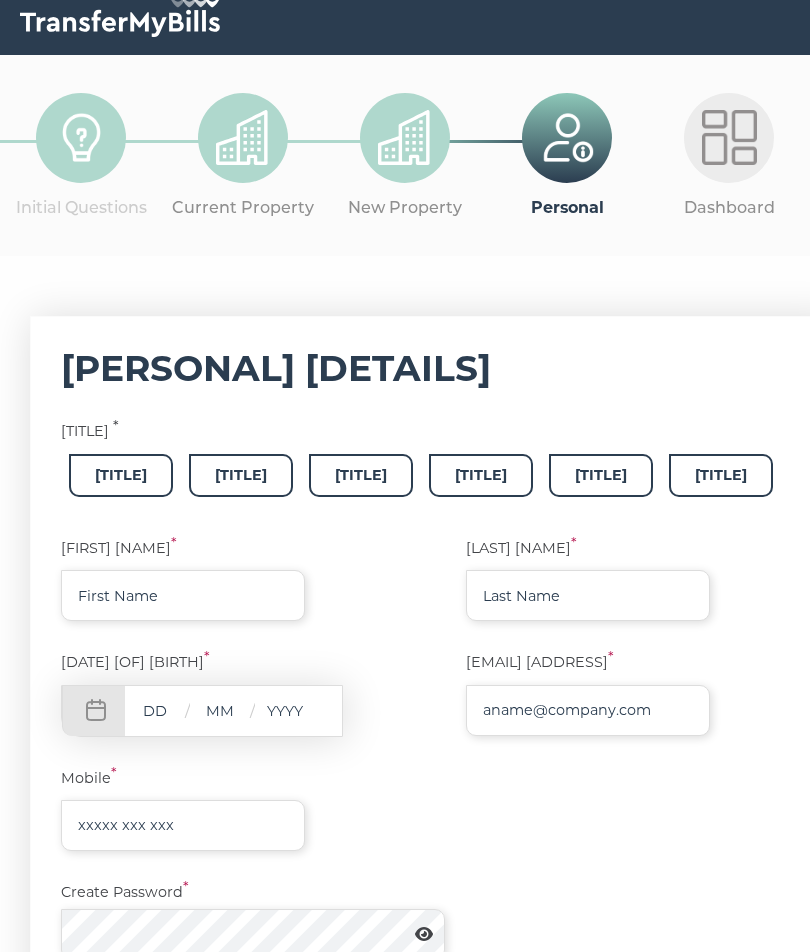 click at bounding box center (243, 138) 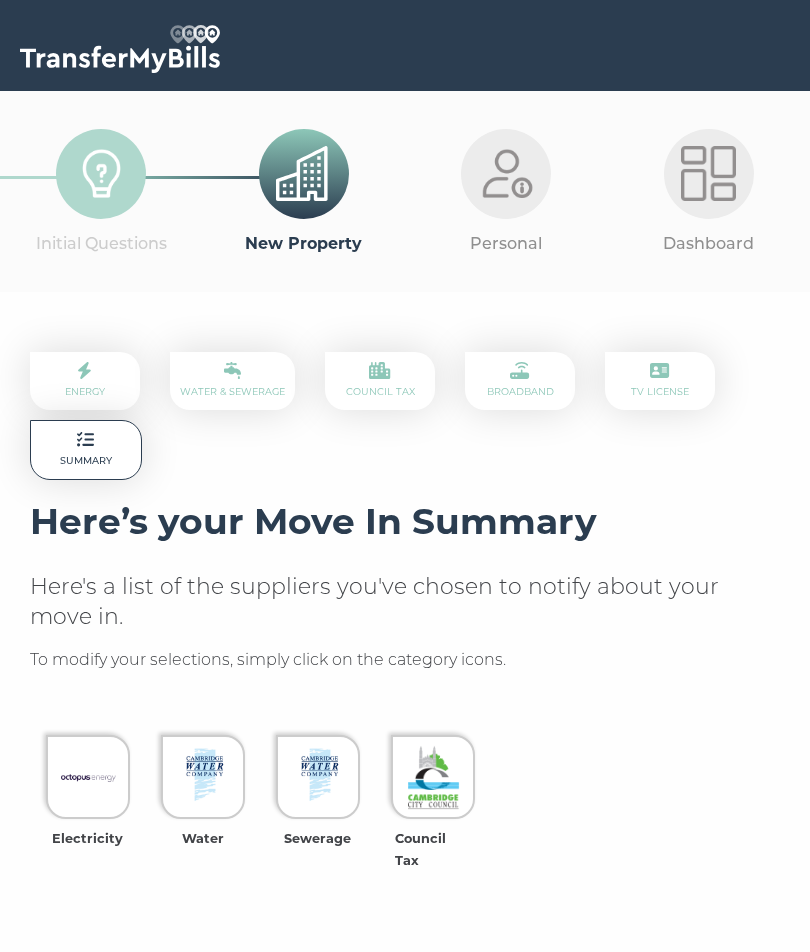 scroll, scrollTop: 127, scrollLeft: 0, axis: vertical 